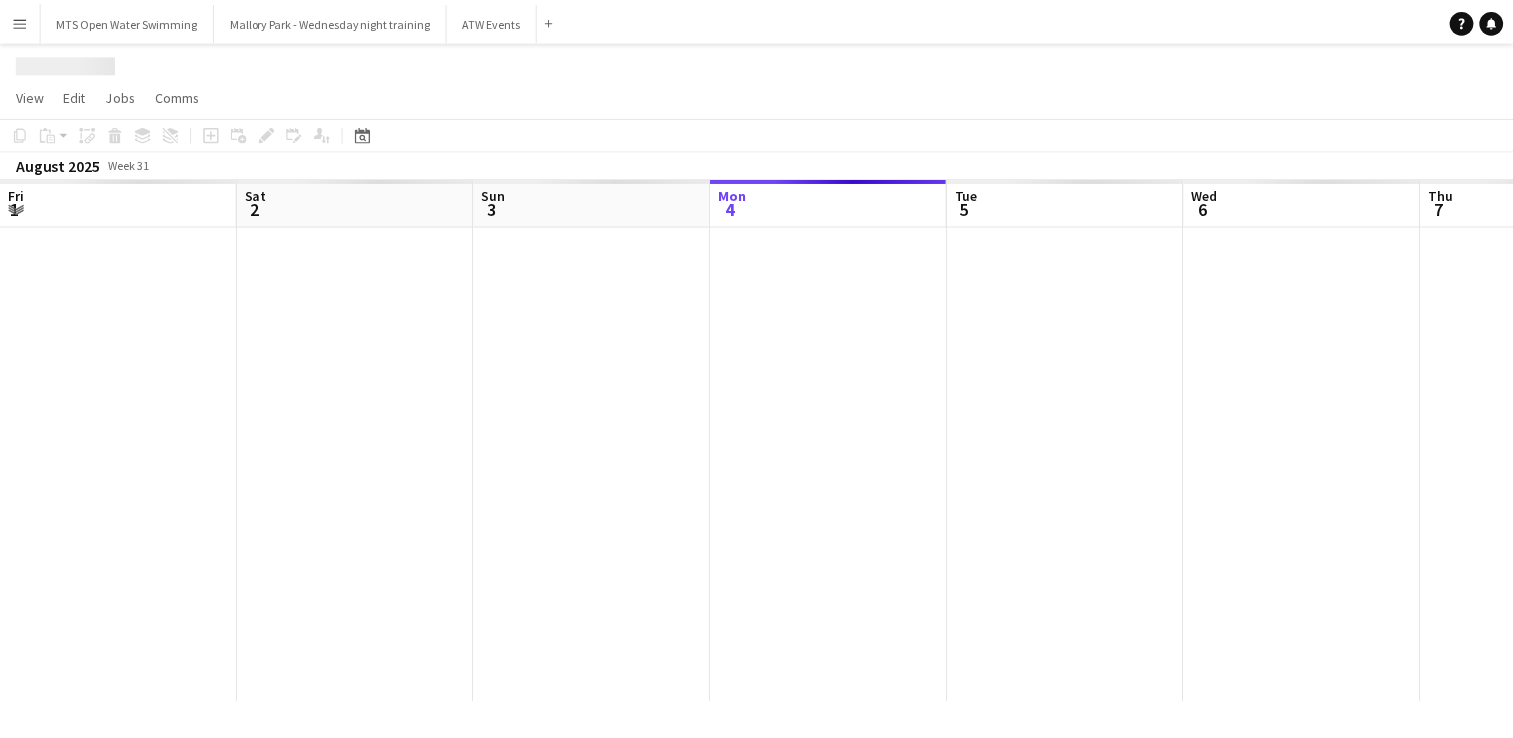 scroll, scrollTop: 0, scrollLeft: 0, axis: both 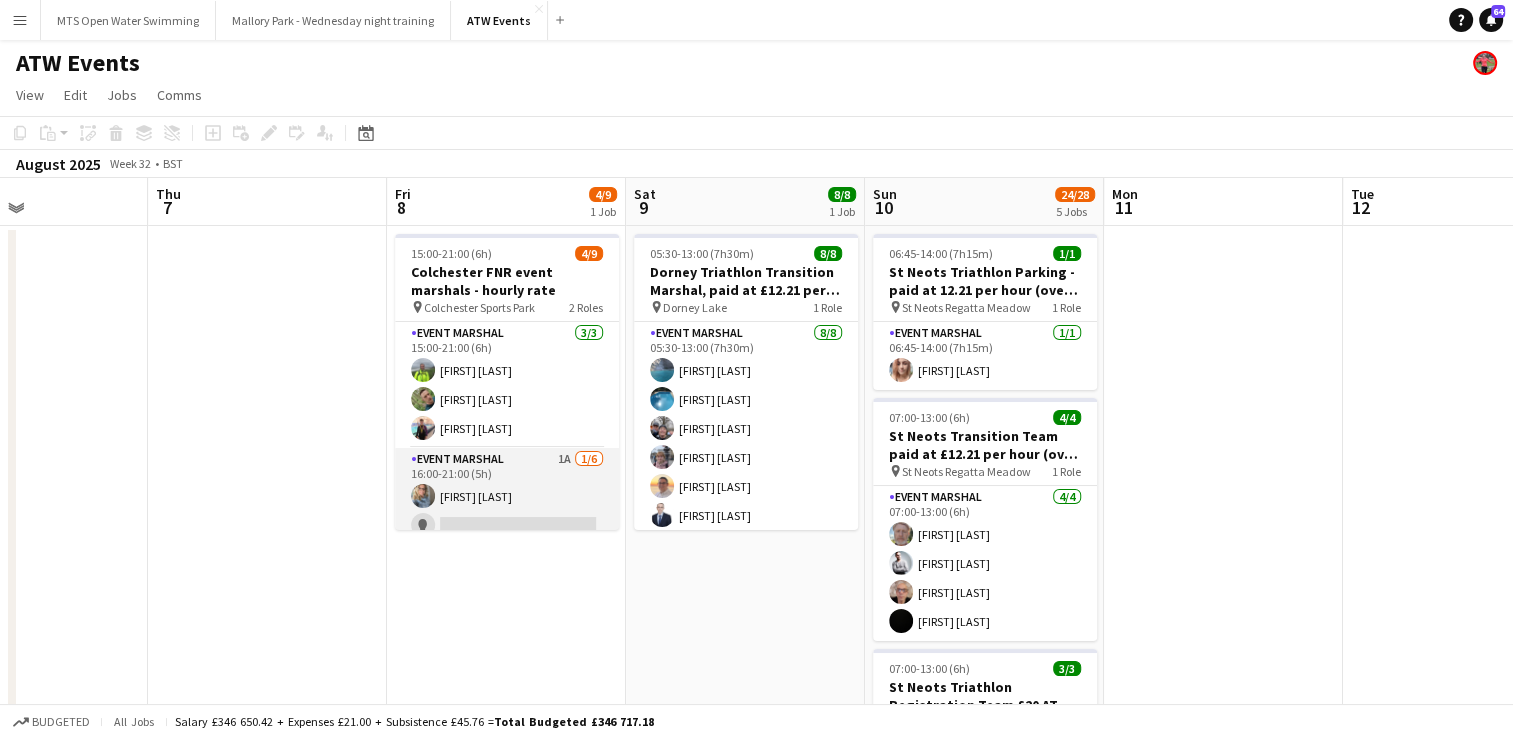 click on "Event Marshal   1A   1/6   16:00-21:00 (5h)
[FIRST] [LAST]
single-neutral-actions
single-neutral-actions
single-neutral-actions
single-neutral-actions
single-neutral-actions" at bounding box center [507, 554] 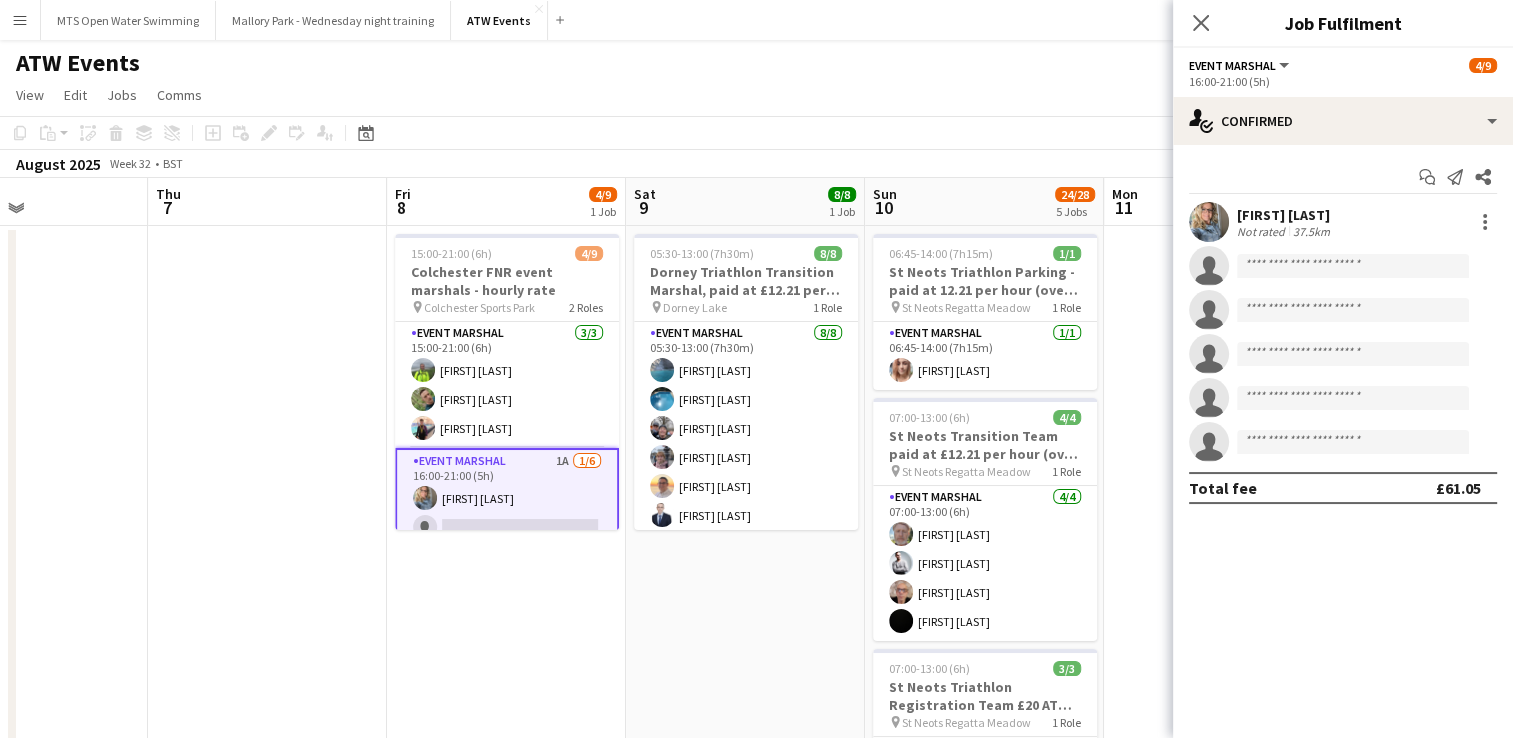click at bounding box center [267, 871] 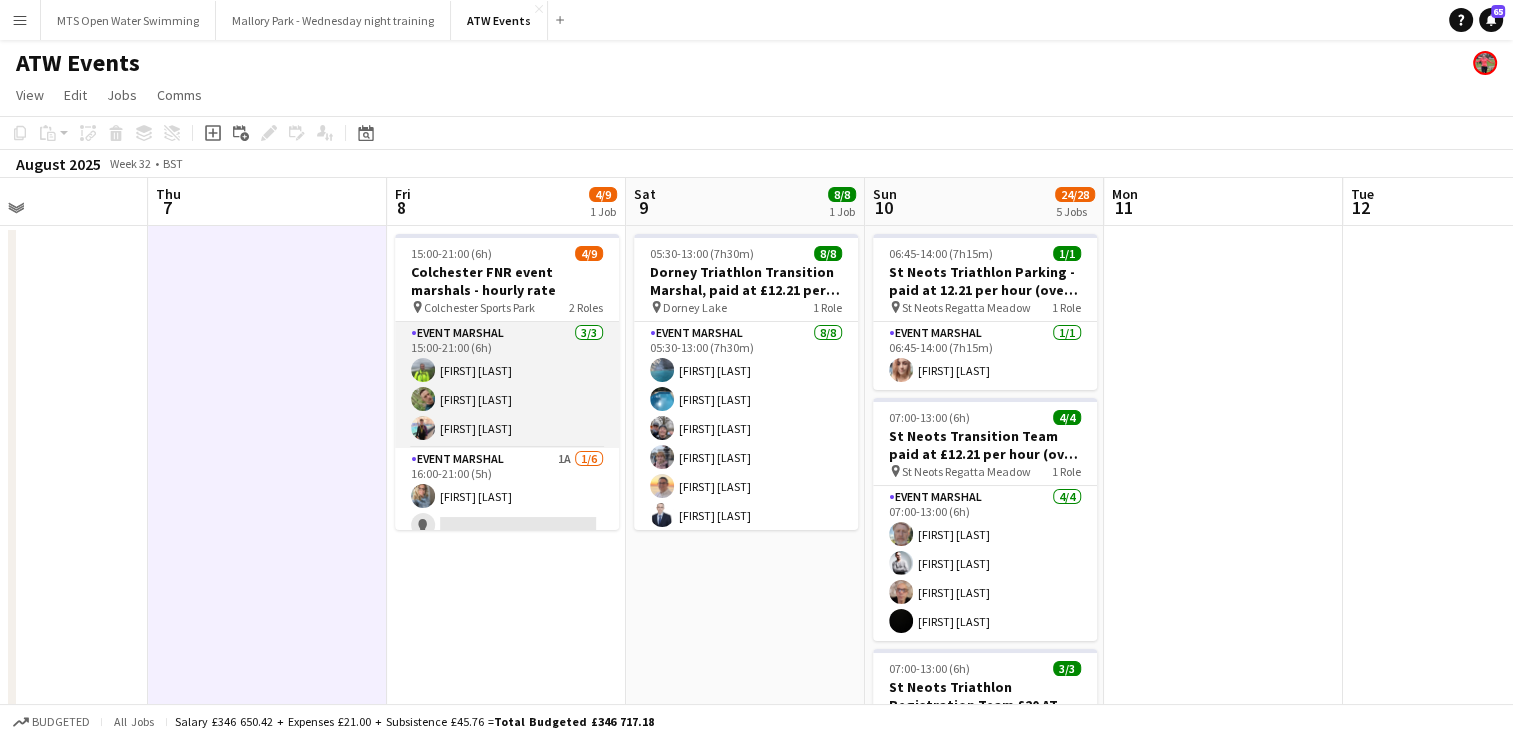 click on "Event Marshal   3/3   15:00-21:00 (6h)
[FIRST] [LAST] [FIRST] [LAST] [FIRST] [LAST]" at bounding box center (507, 385) 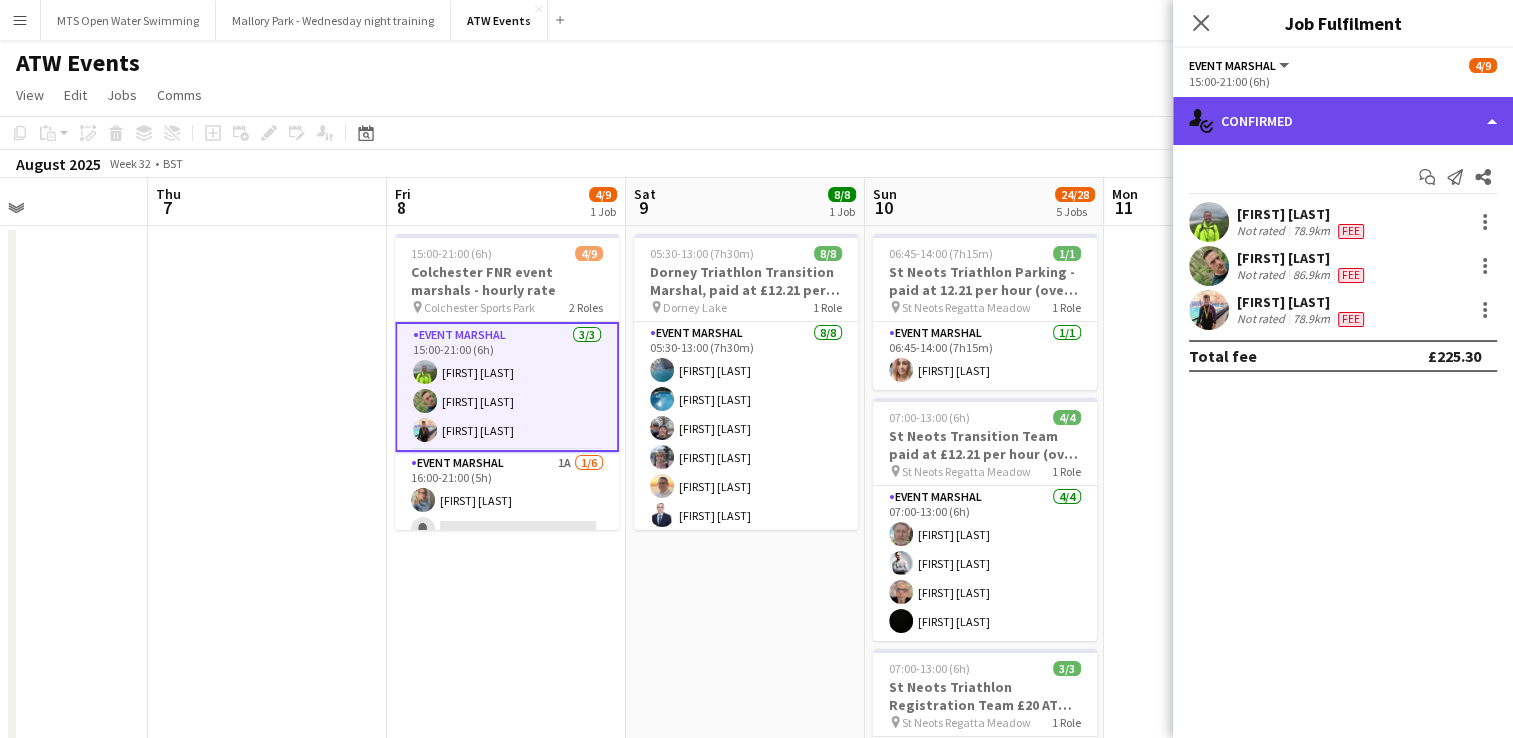 click on "single-neutral-actions-check-2
Confirmed" 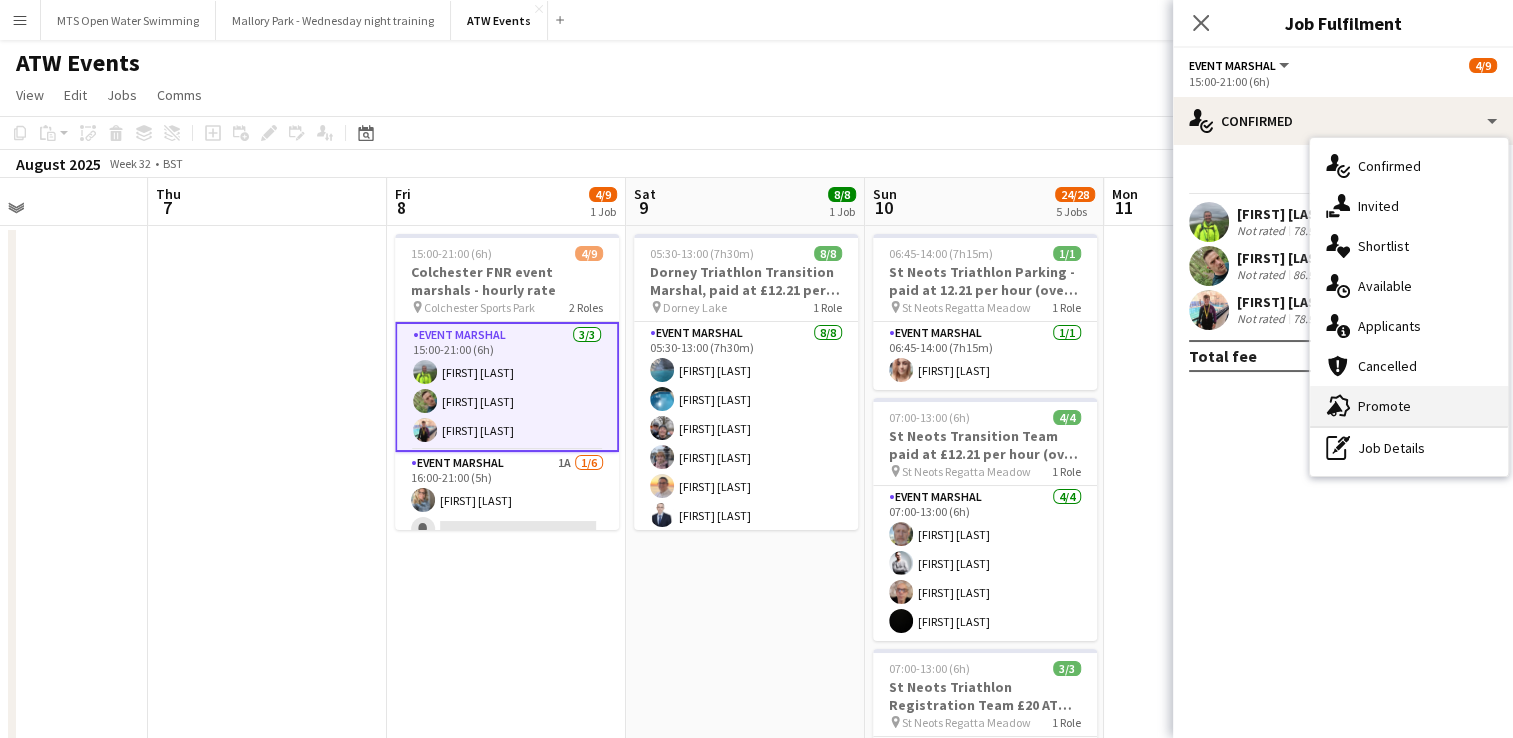 click on "advertising-megaphone
Promote" at bounding box center (1409, 406) 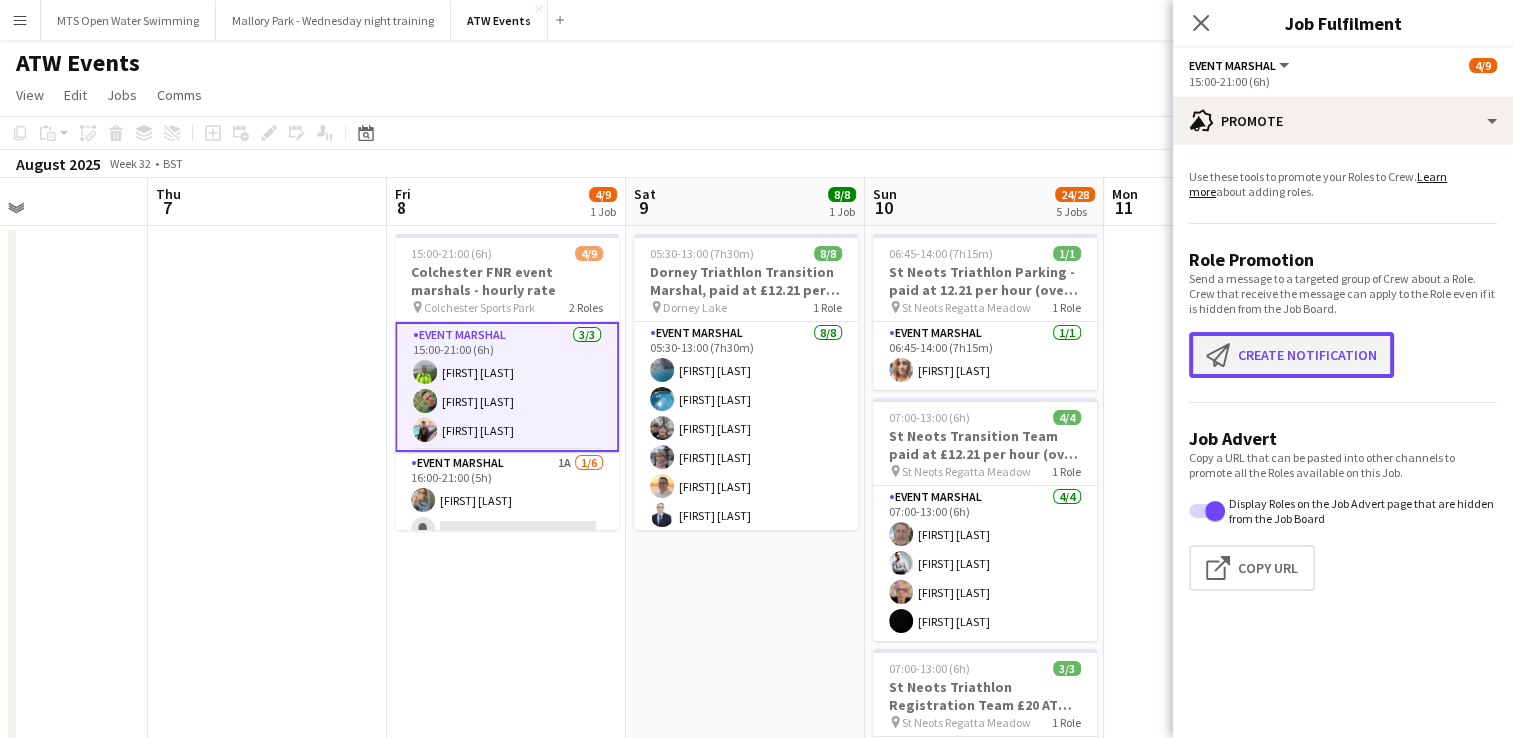 click on "Create notification
Create notification" at bounding box center [1291, 355] 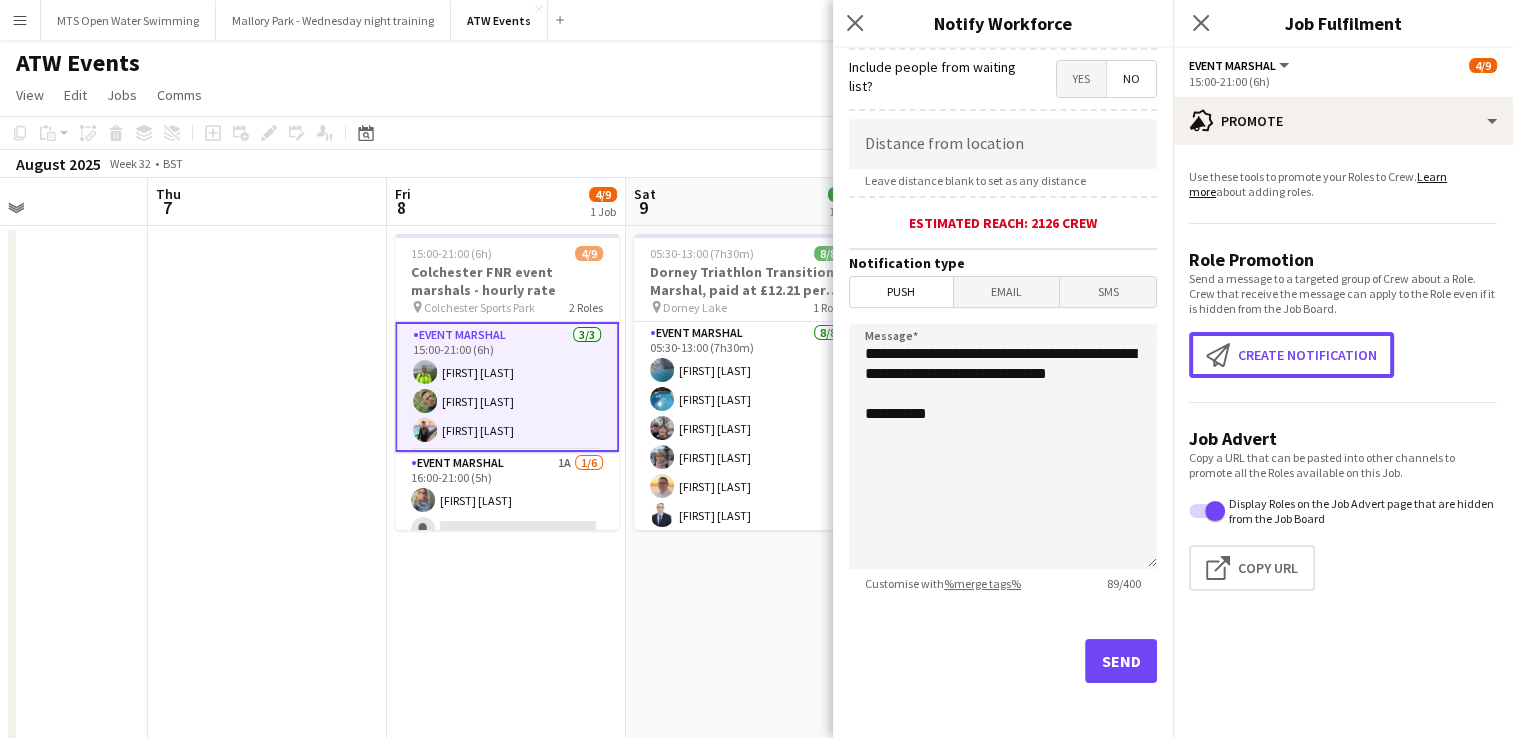 scroll, scrollTop: 0, scrollLeft: 0, axis: both 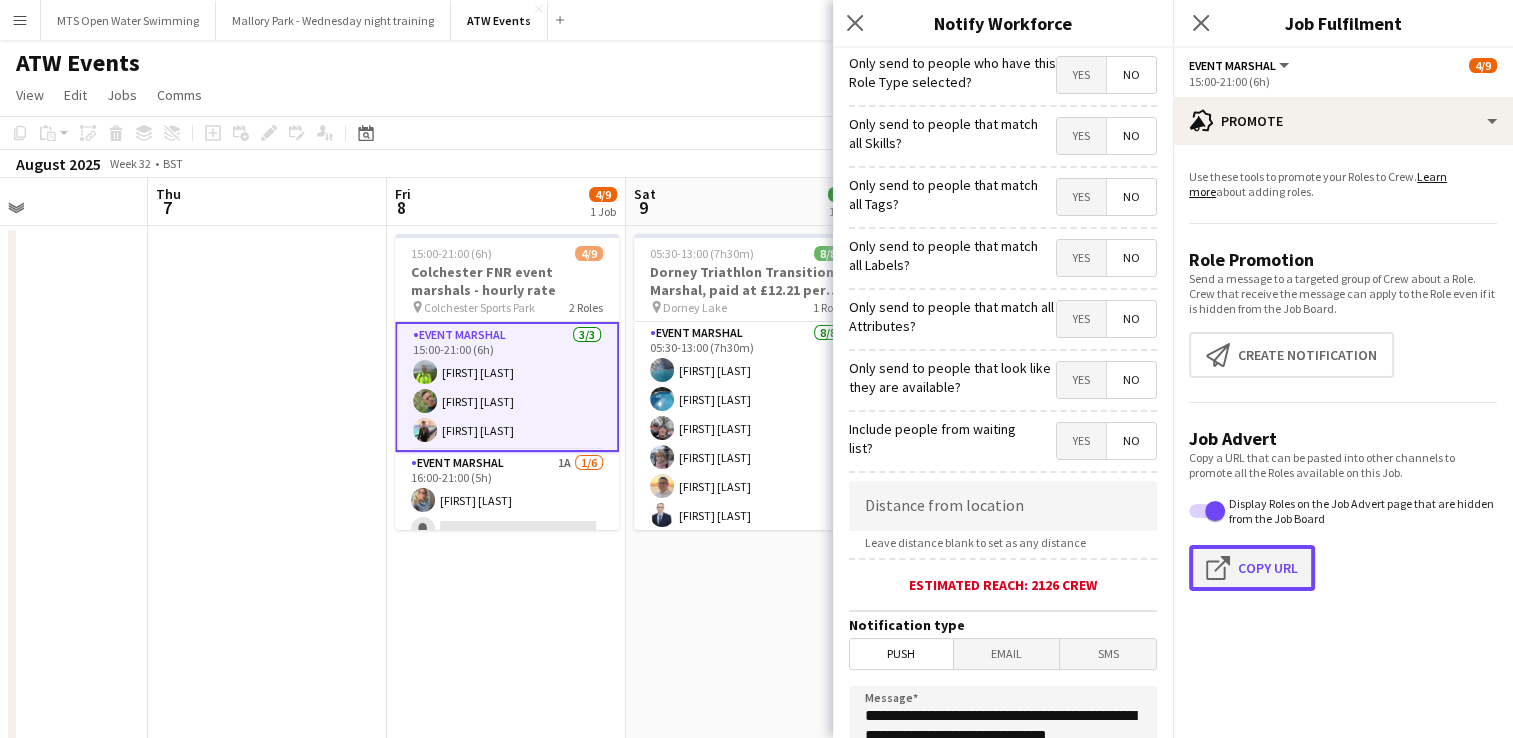 click on "Click to copy URL
Copy Url" at bounding box center (1252, 568) 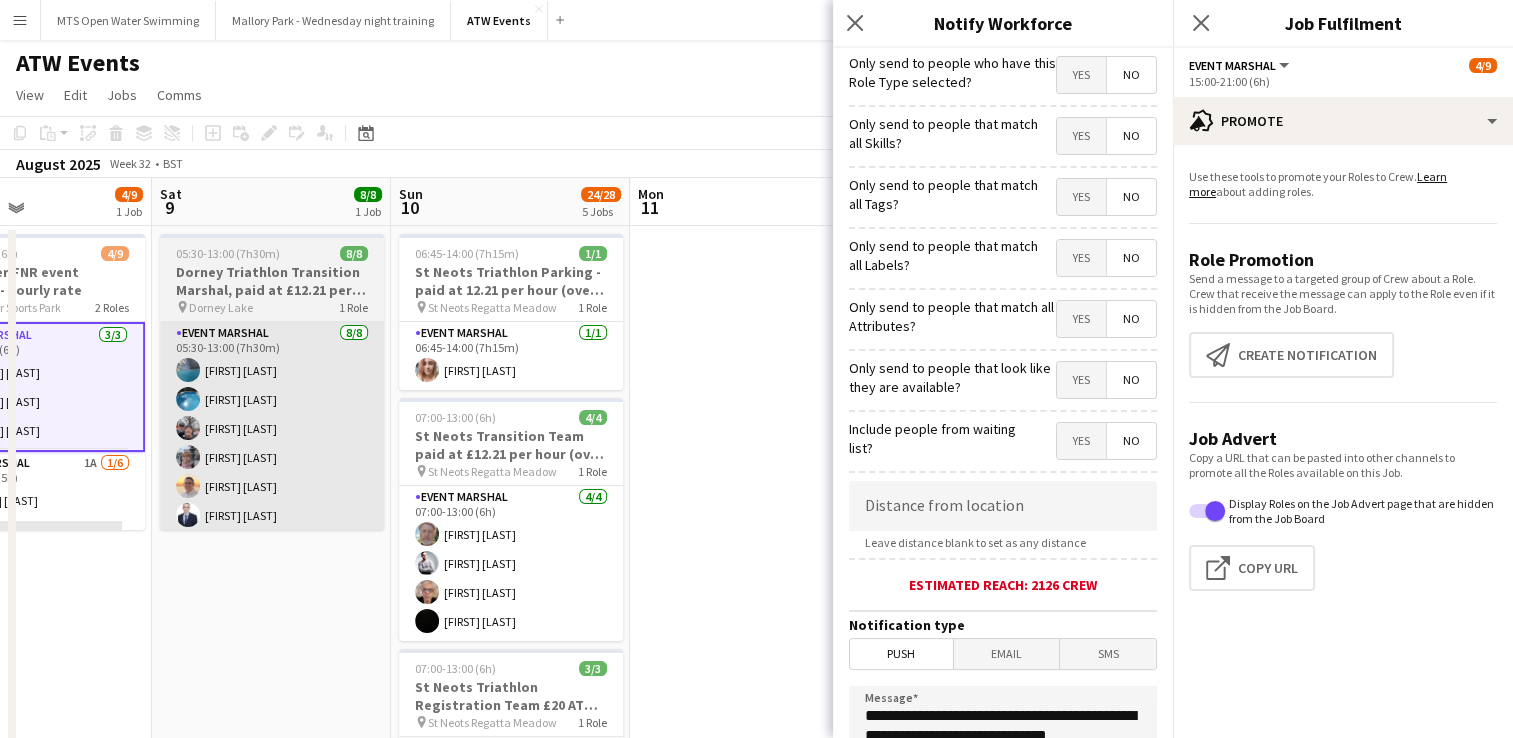scroll, scrollTop: 0, scrollLeft: 809, axis: horizontal 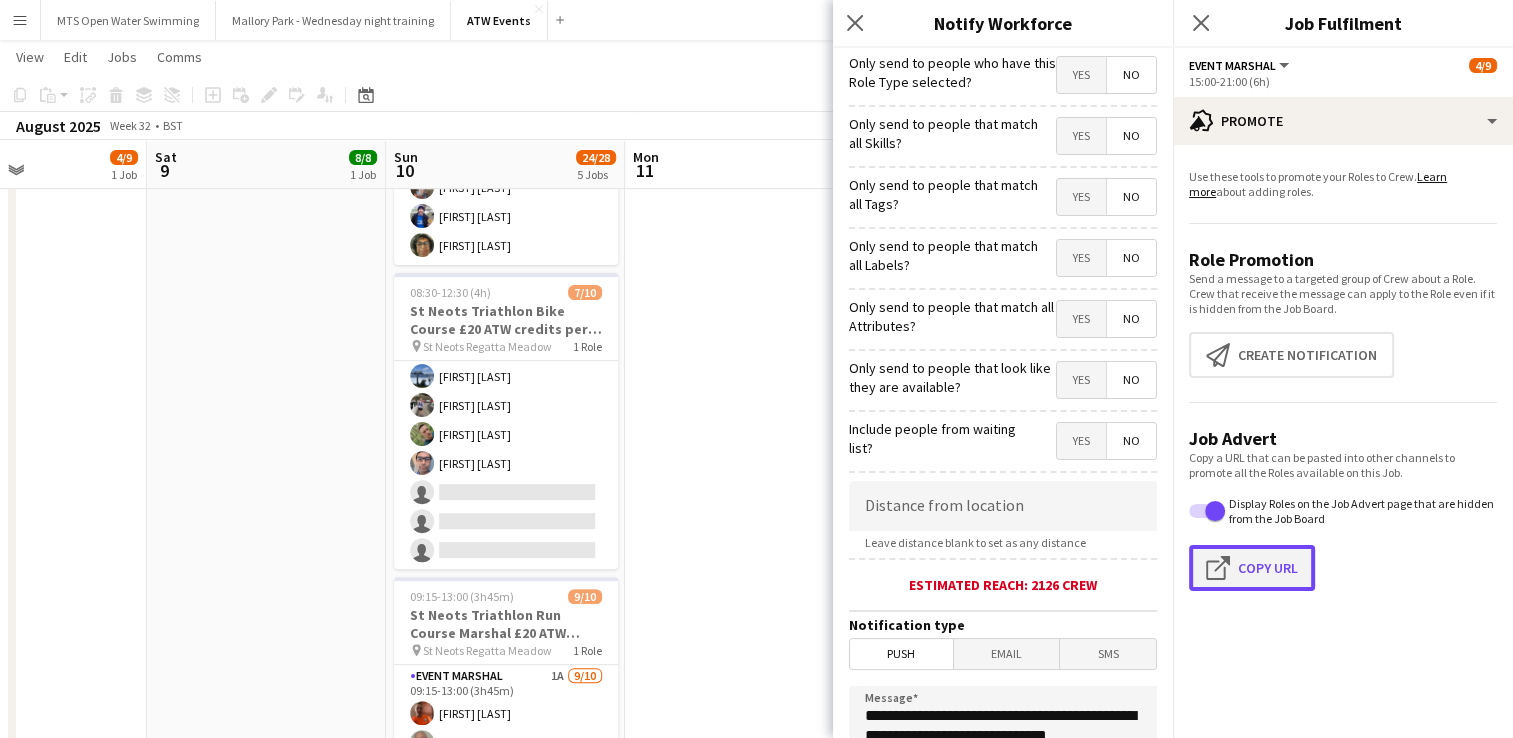 click on "Click to copy URL
Copy Url" at bounding box center (1252, 568) 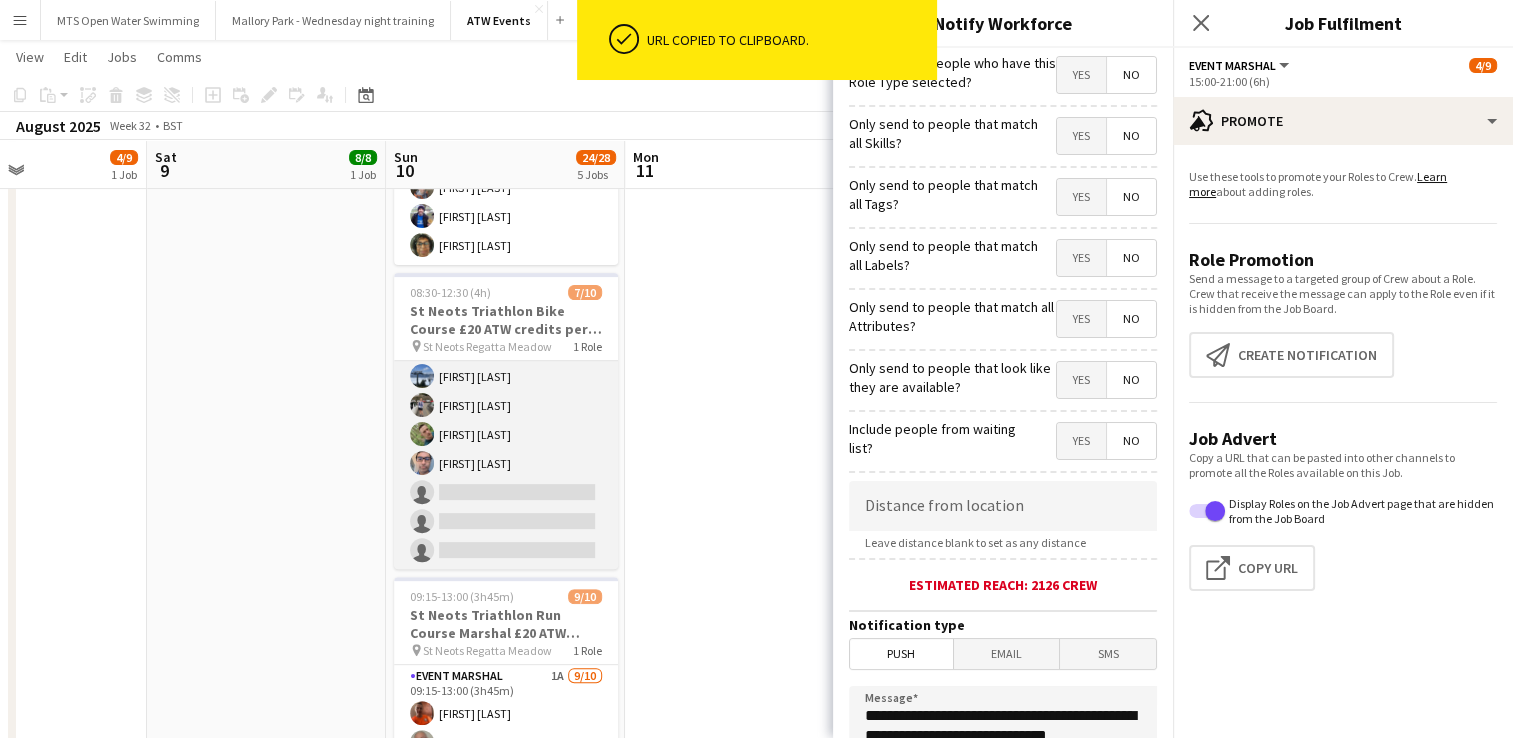 click on "Event Marshal   7/10   08:30-12:30 (4h)
[FIRST] [LAST] [FIRST] [LAST] [FIRST] [LAST] [FIRST] [LAST] [FIRST] [LAST] [FIRST] [LAST] [FIRST] [LAST]
single-neutral-actions
single-neutral-actions
single-neutral-actions" at bounding box center [506, 405] 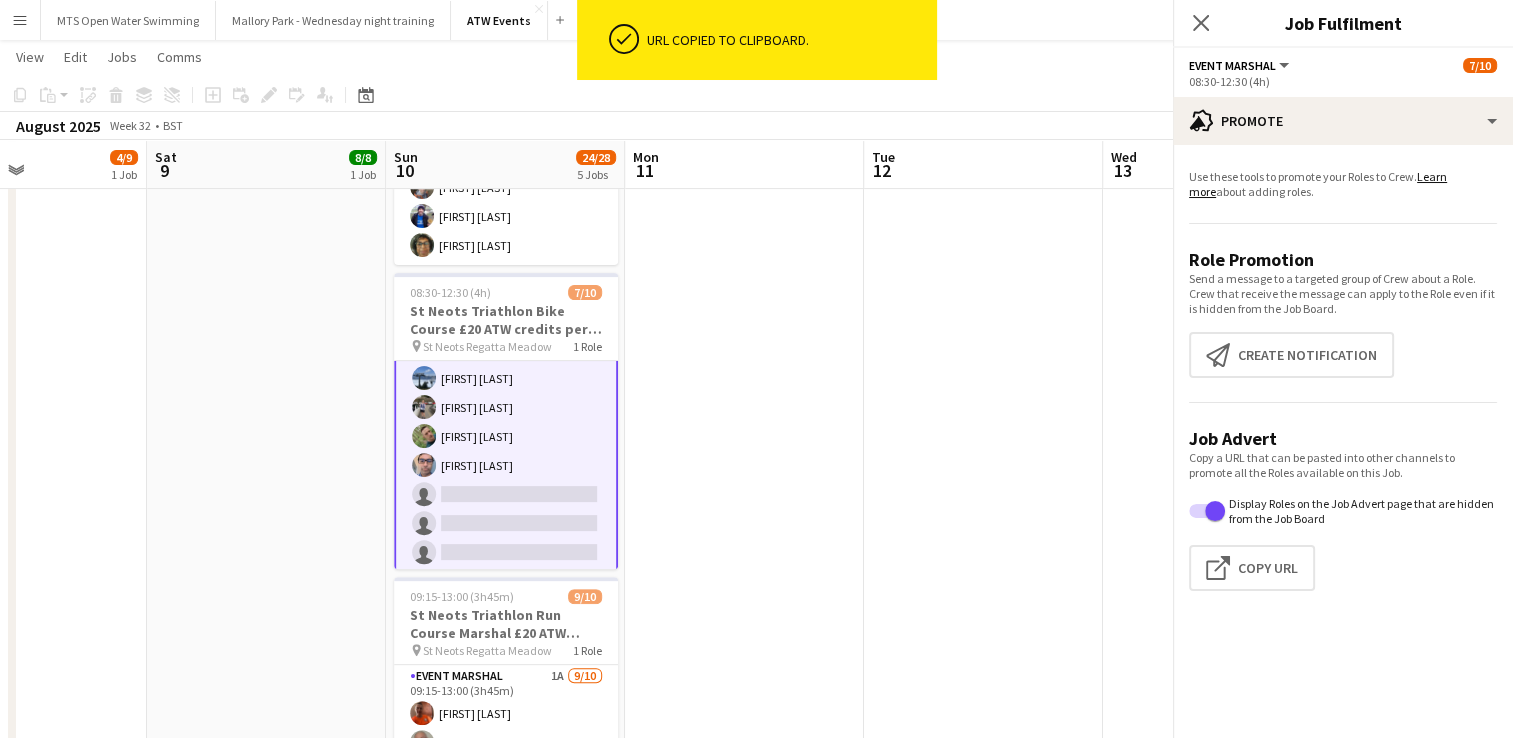 scroll, scrollTop: 122, scrollLeft: 0, axis: vertical 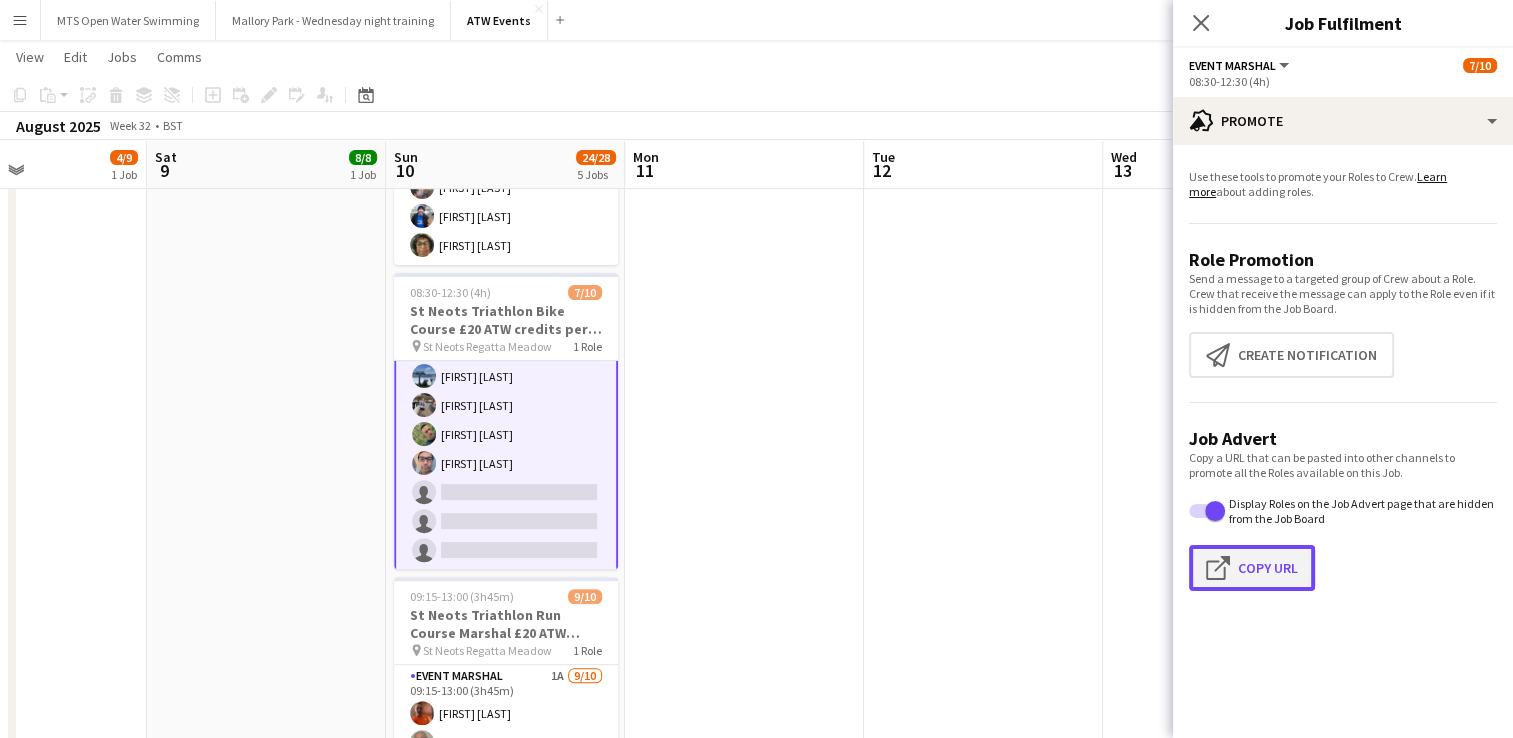 click on "Click to copy URL
Copy Url" at bounding box center [1252, 568] 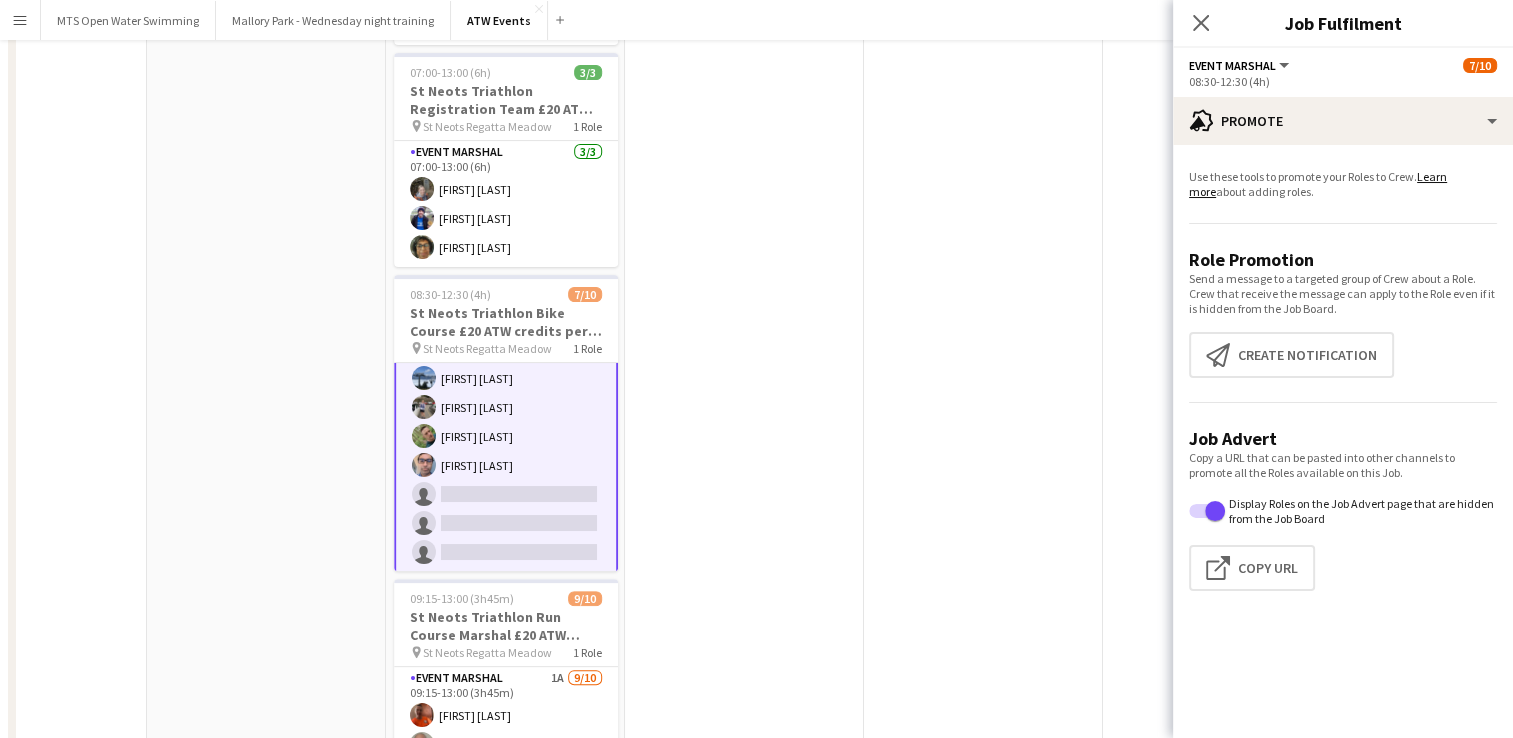 scroll, scrollTop: 0, scrollLeft: 0, axis: both 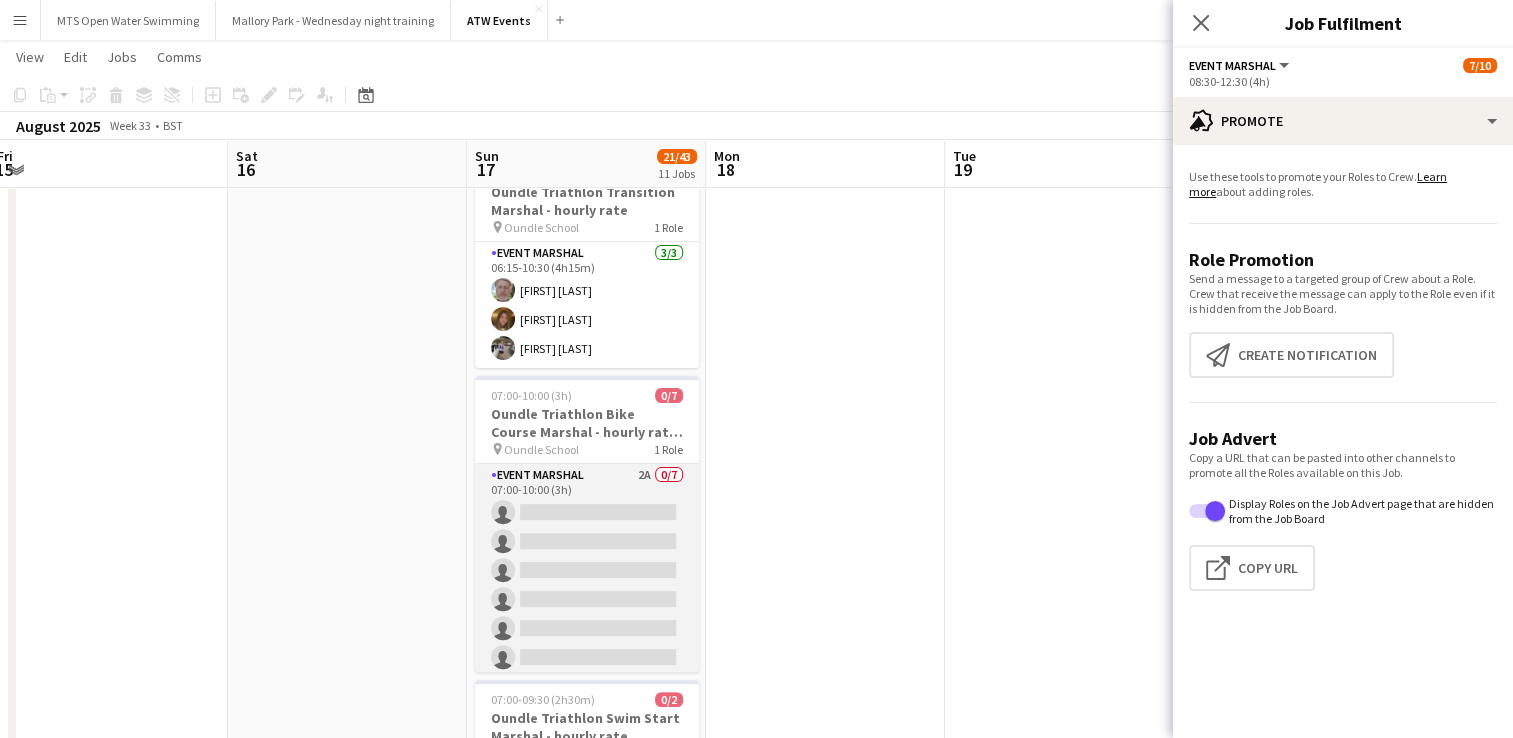 click on "Event Marshal   2A   0/7   07:00-10:00 (3h)
single-neutral-actions
single-neutral-actions
single-neutral-actions
single-neutral-actions
single-neutral-actions
single-neutral-actions
single-neutral-actions" at bounding box center (587, 585) 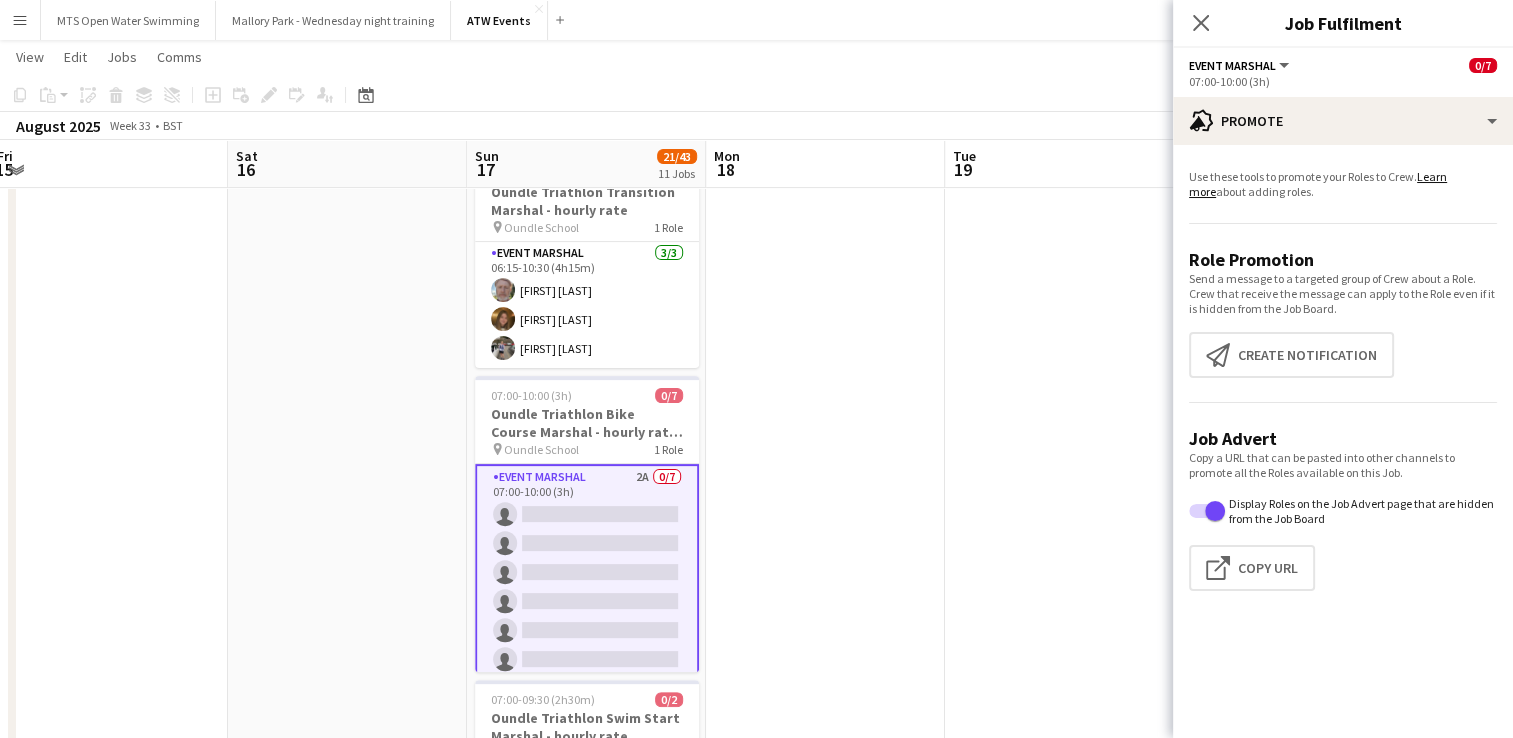 click on "Event Marshal   2A   0/7   07:00-10:00 (3h)
single-neutral-actions
single-neutral-actions
single-neutral-actions
single-neutral-actions
single-neutral-actions
single-neutral-actions
single-neutral-actions" at bounding box center (587, 587) 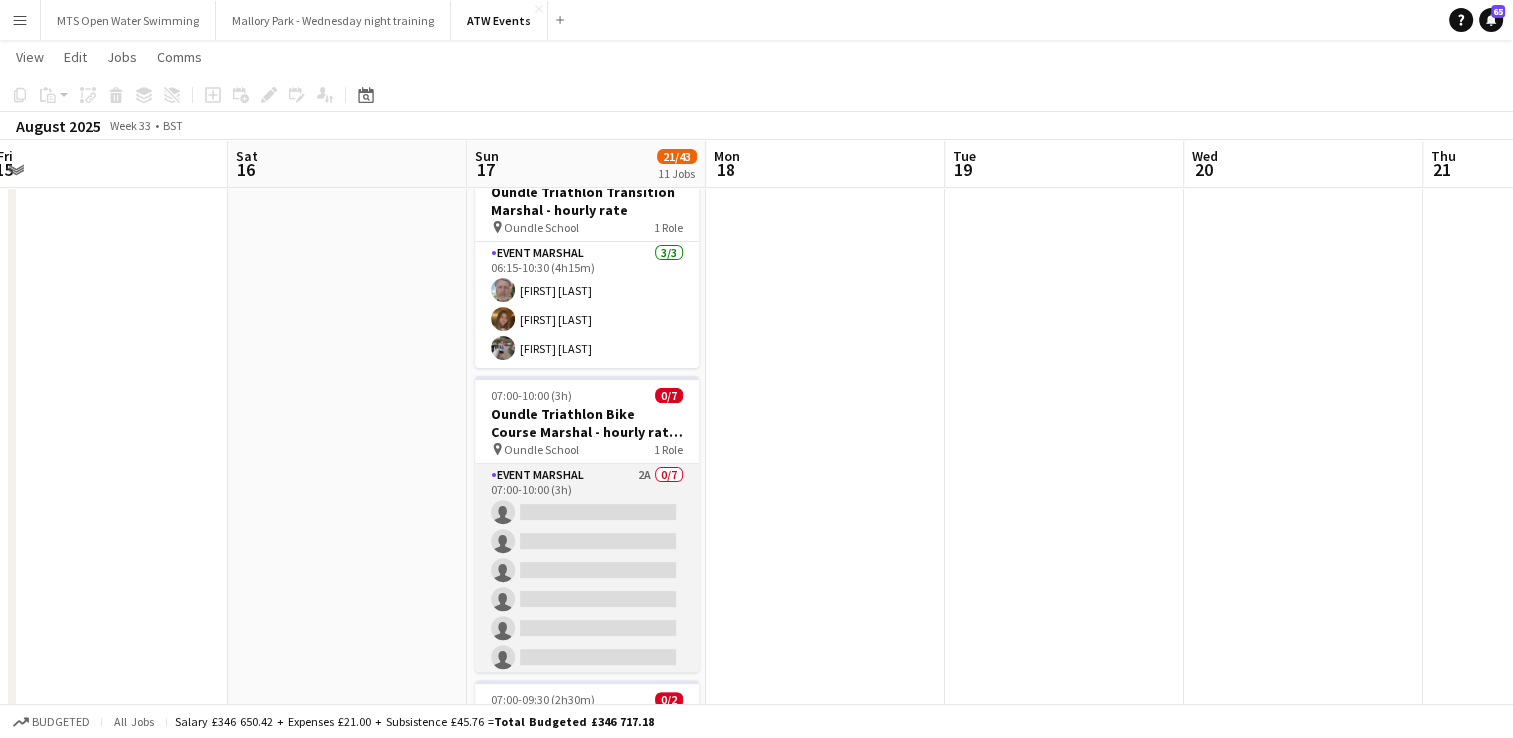 click on "Event Marshal   2A   0/7   07:00-10:00 (3h)
single-neutral-actions
single-neutral-actions
single-neutral-actions
single-neutral-actions
single-neutral-actions
single-neutral-actions
single-neutral-actions" at bounding box center [587, 585] 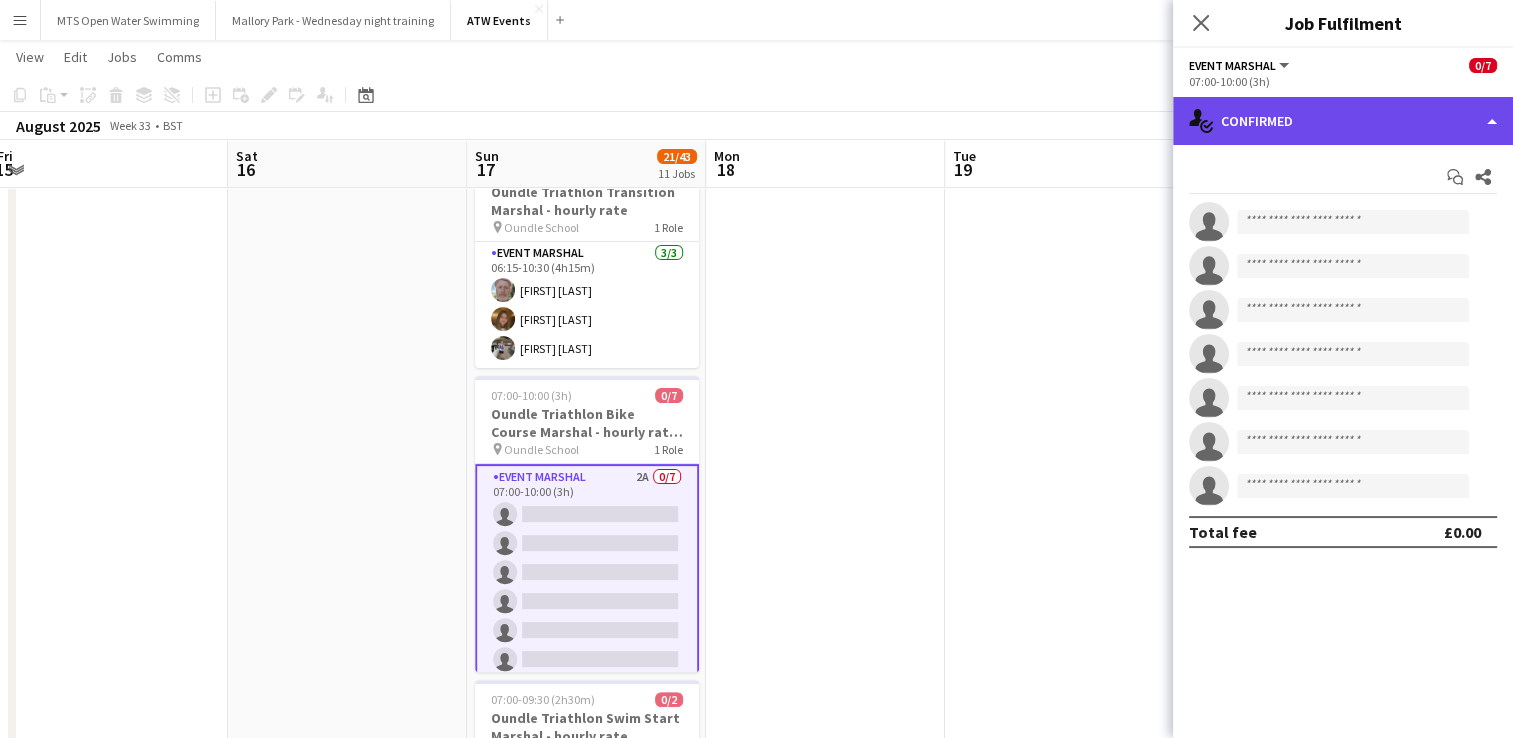 click on "single-neutral-actions-check-2
Confirmed" 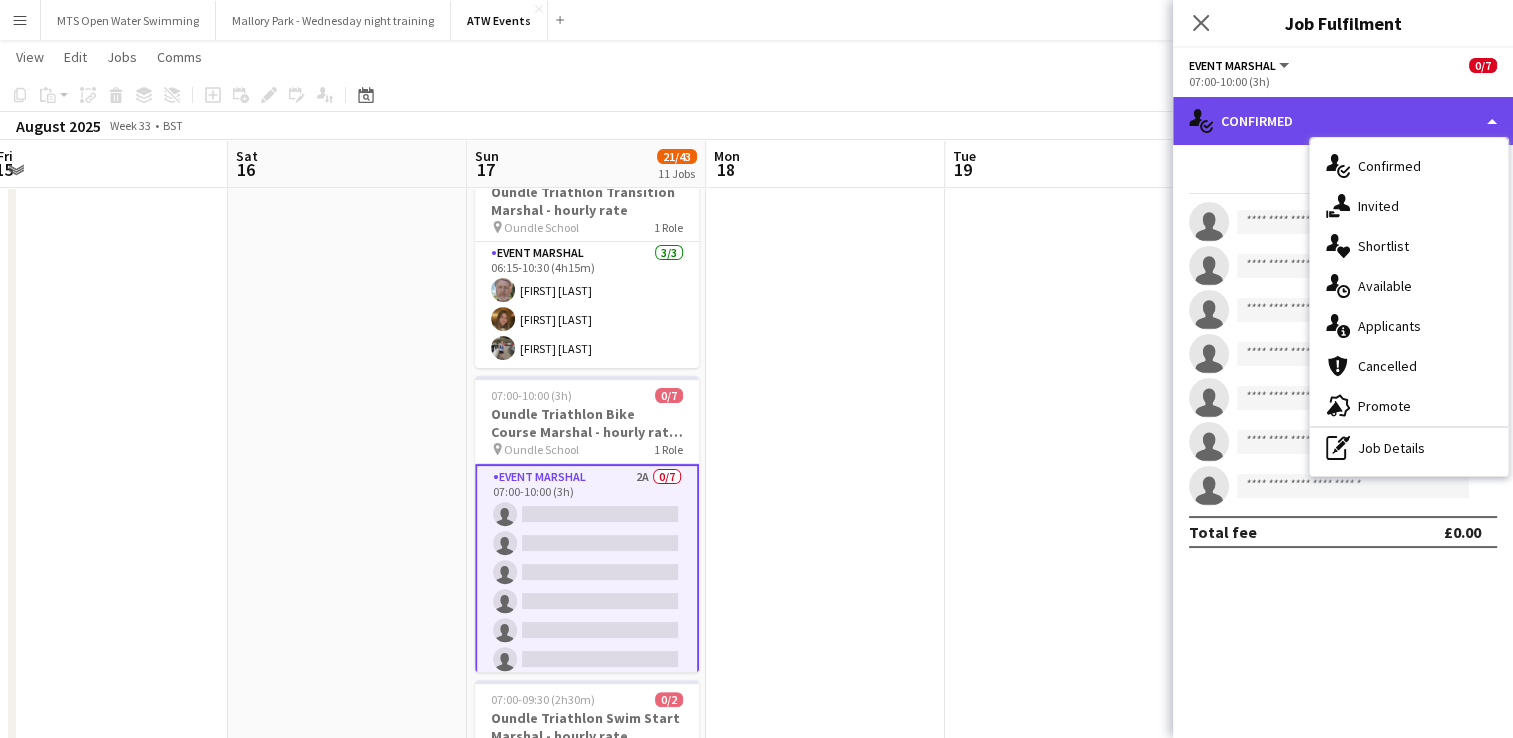 click on "single-neutral-actions-check-2
Confirmed" 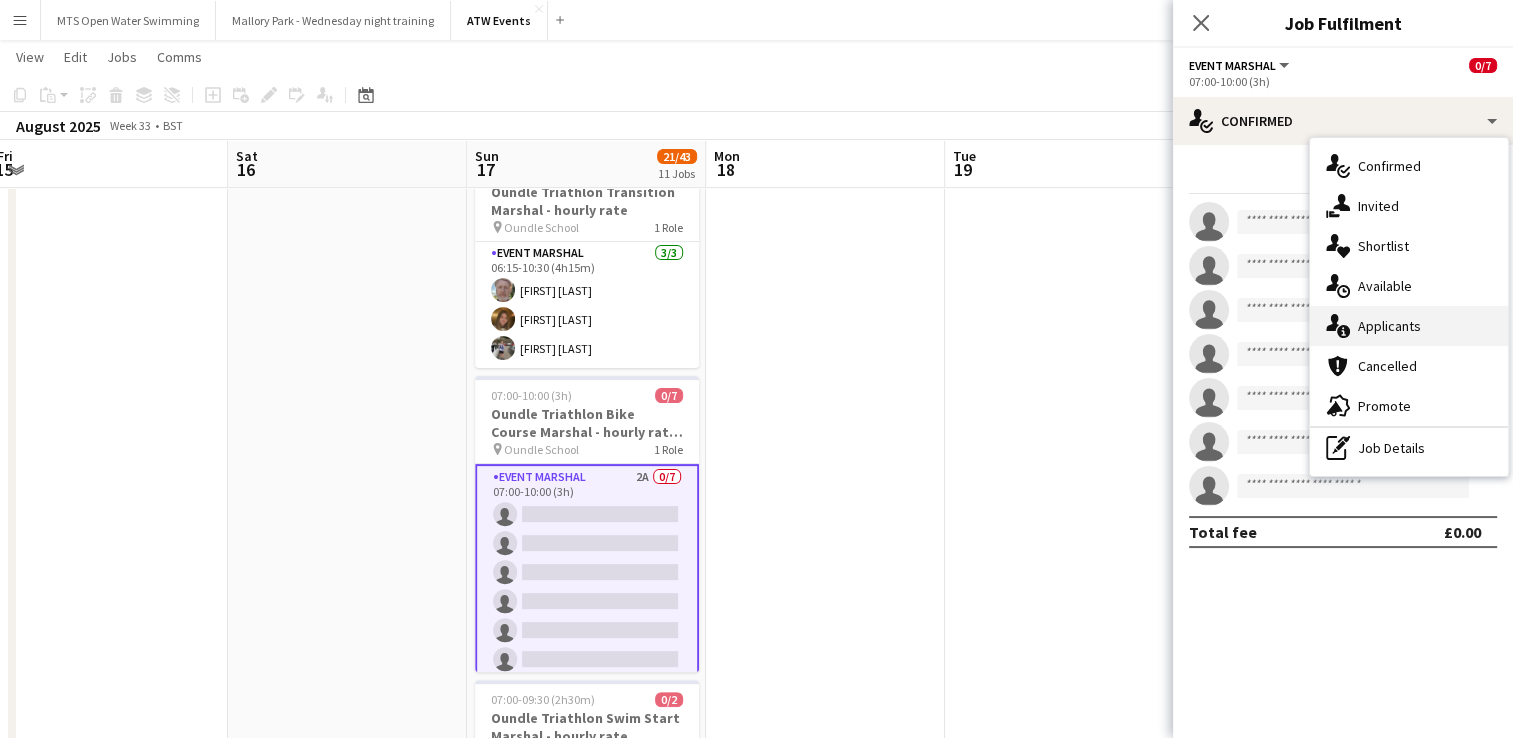click on "single-neutral-actions-information
Applicants" at bounding box center (1409, 326) 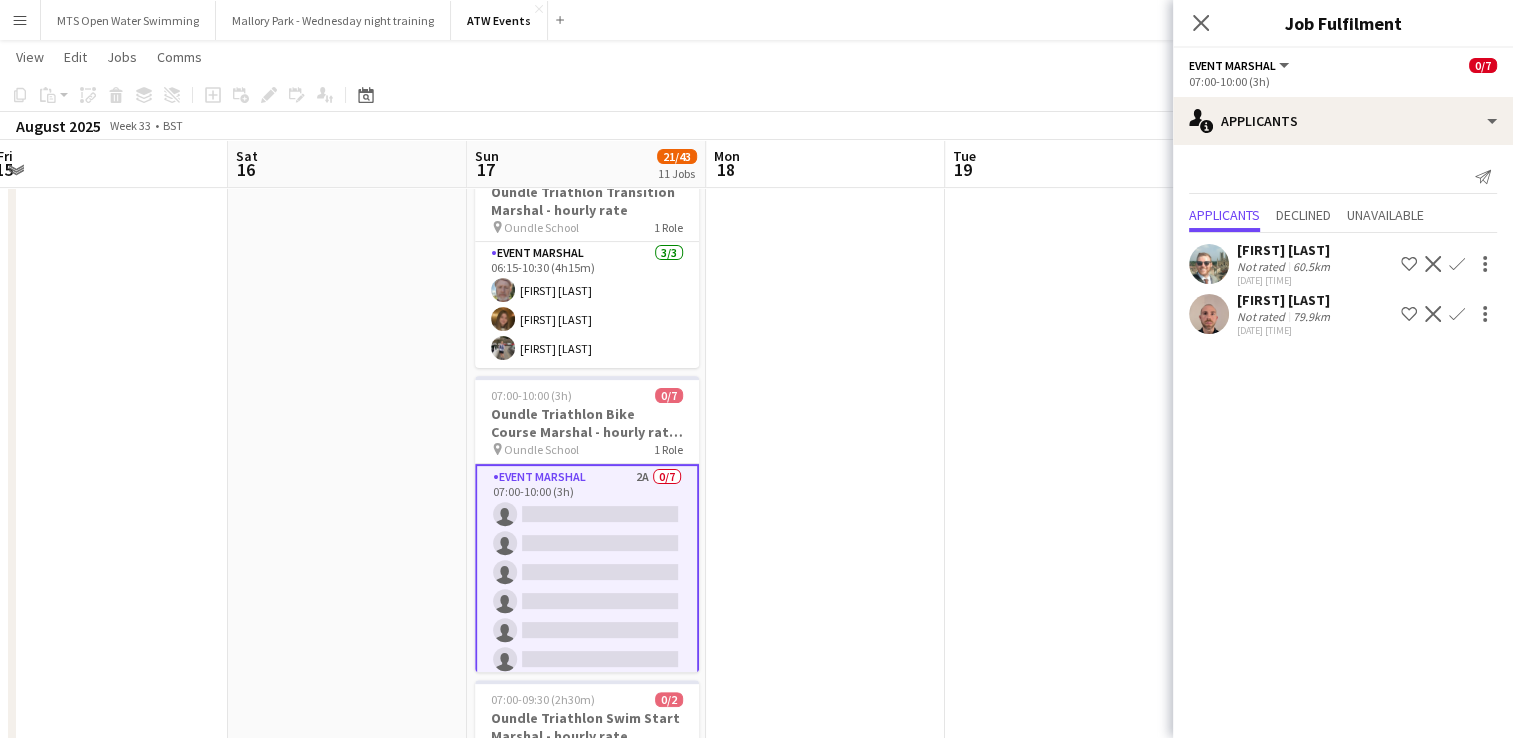 click on "Confirm" 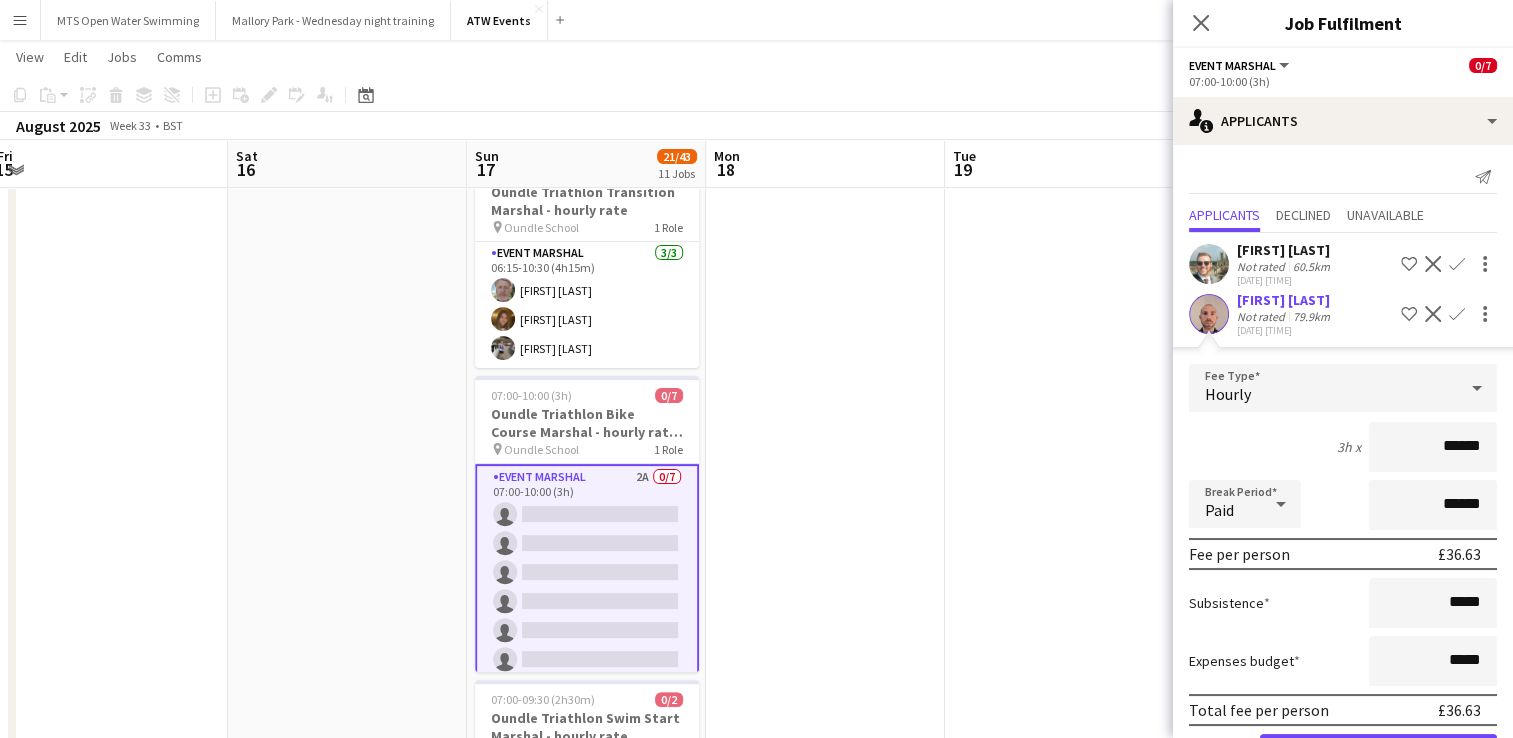 scroll, scrollTop: 69, scrollLeft: 0, axis: vertical 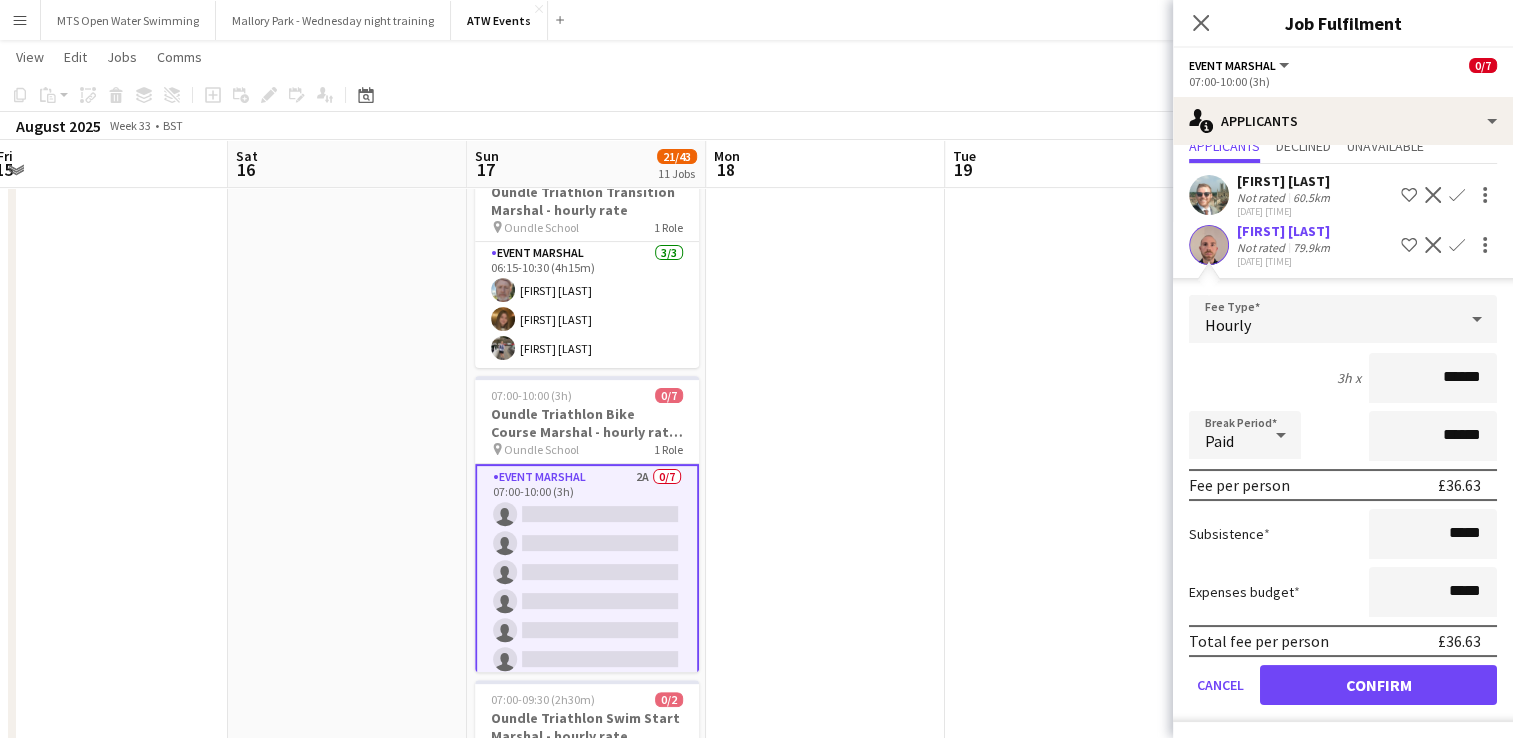 click on "Not rated" 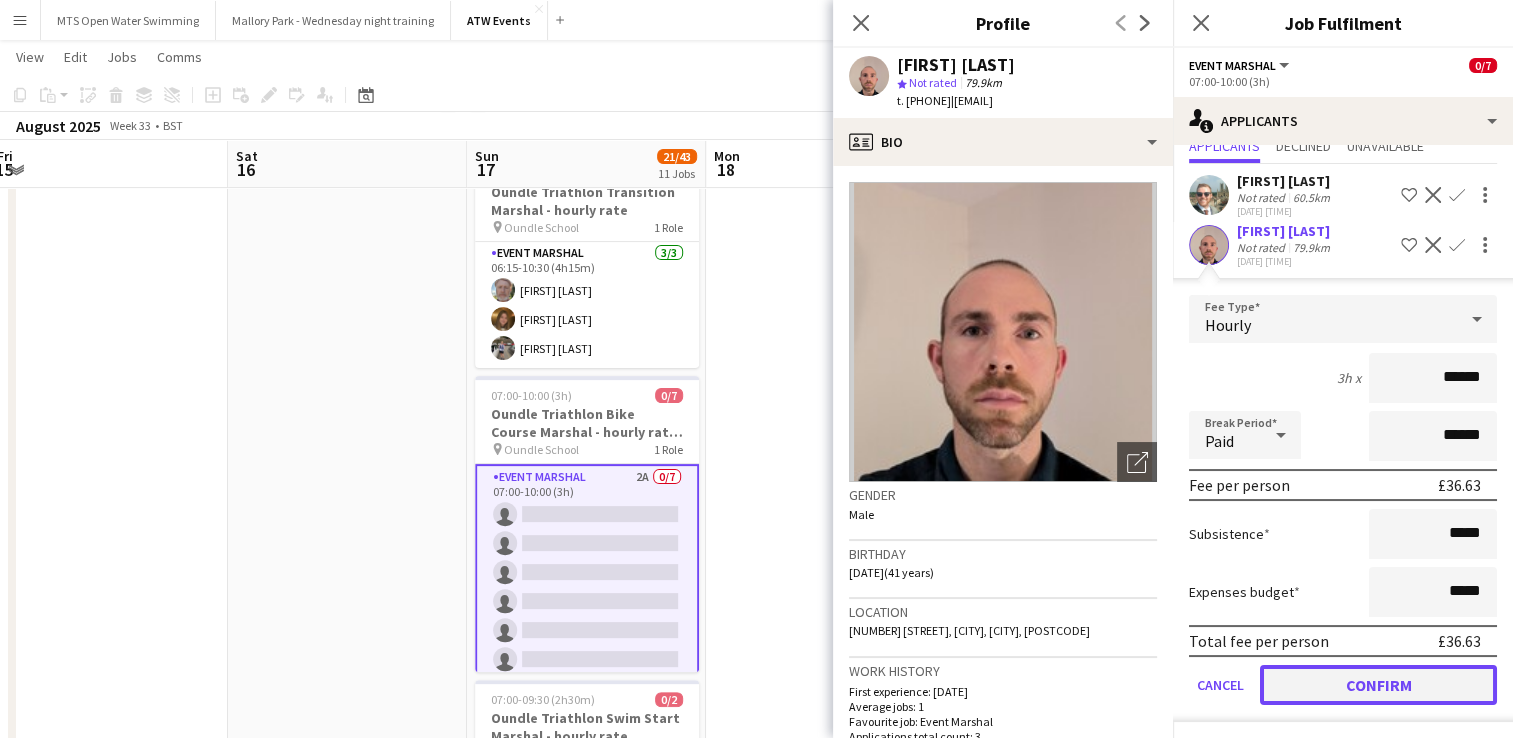 click on "Confirm" 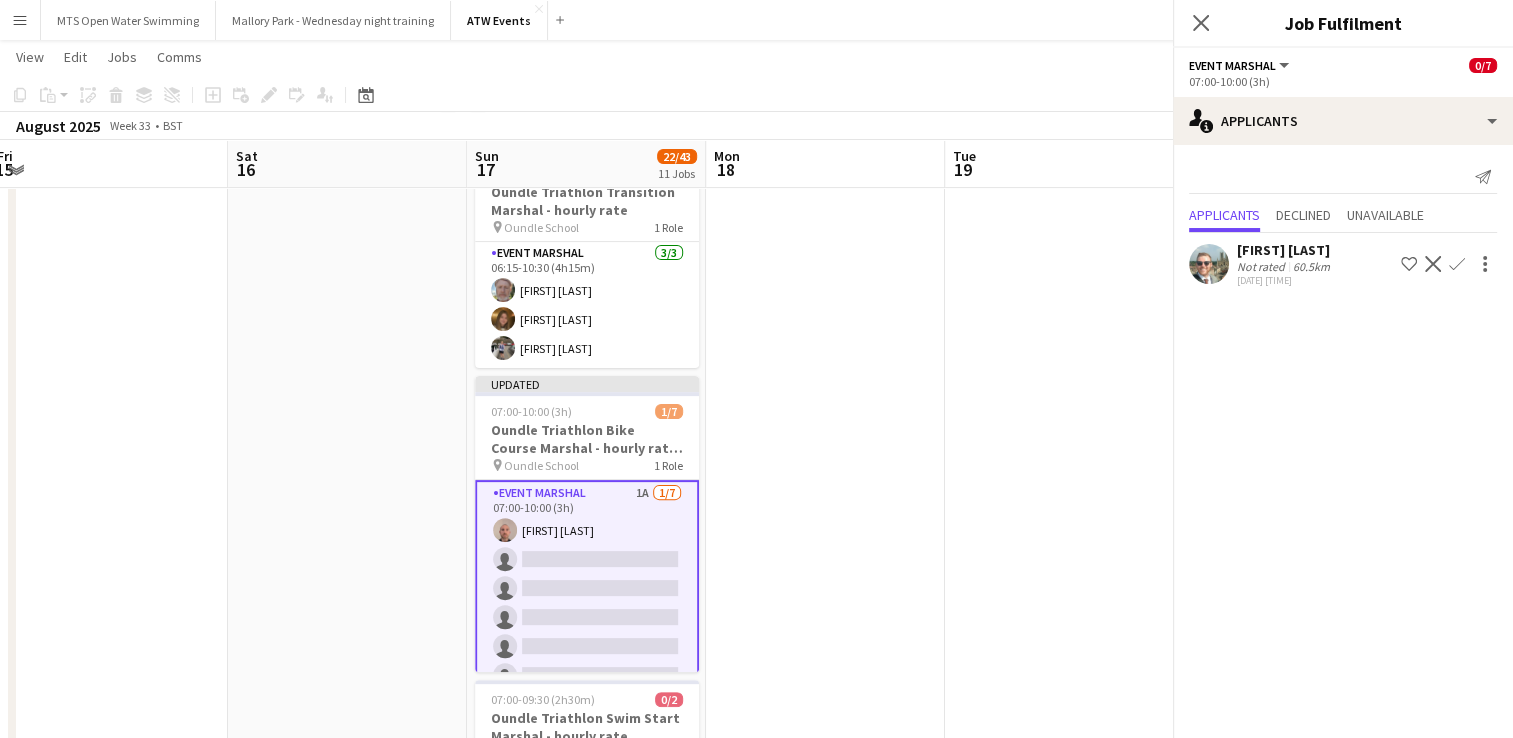 scroll, scrollTop: 0, scrollLeft: 0, axis: both 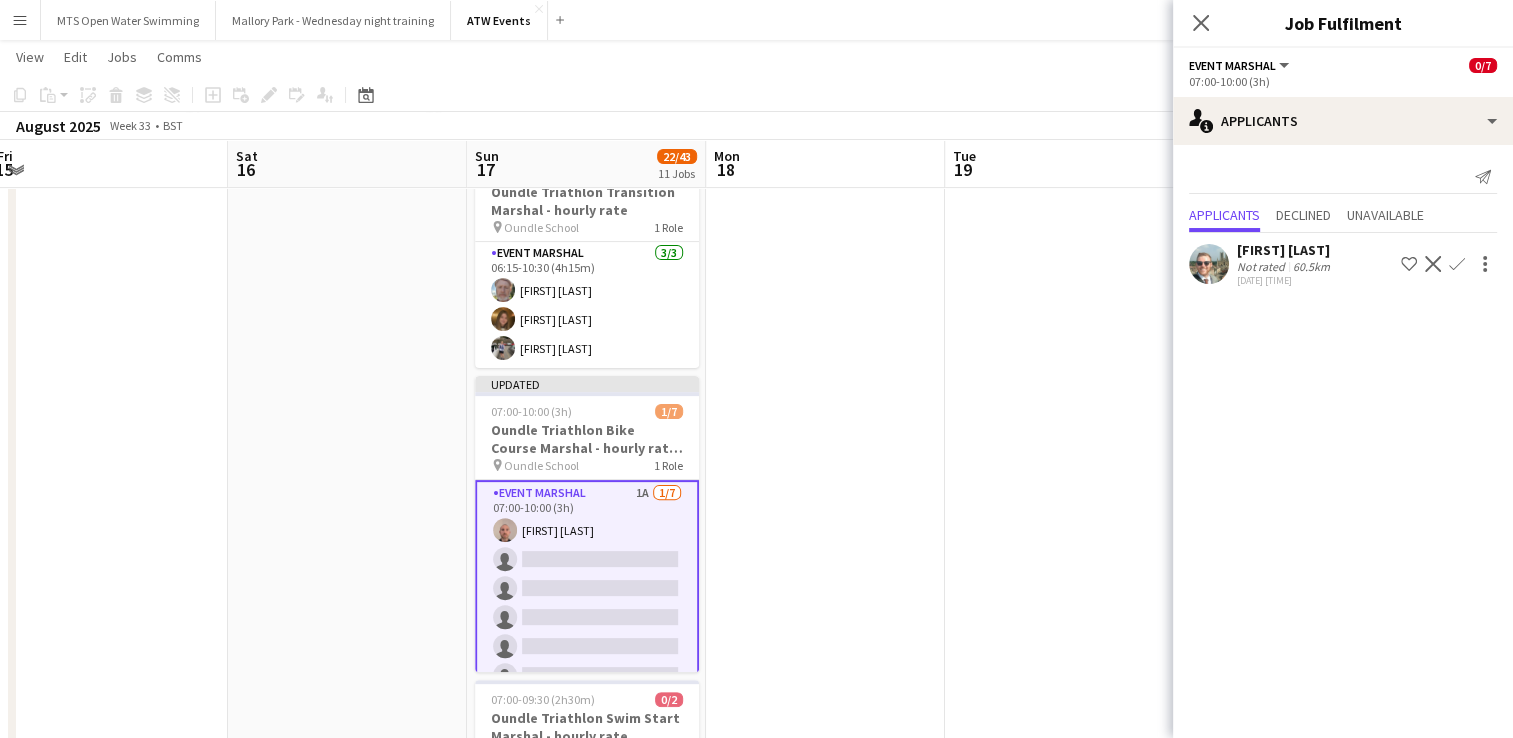 click on "Confirm" 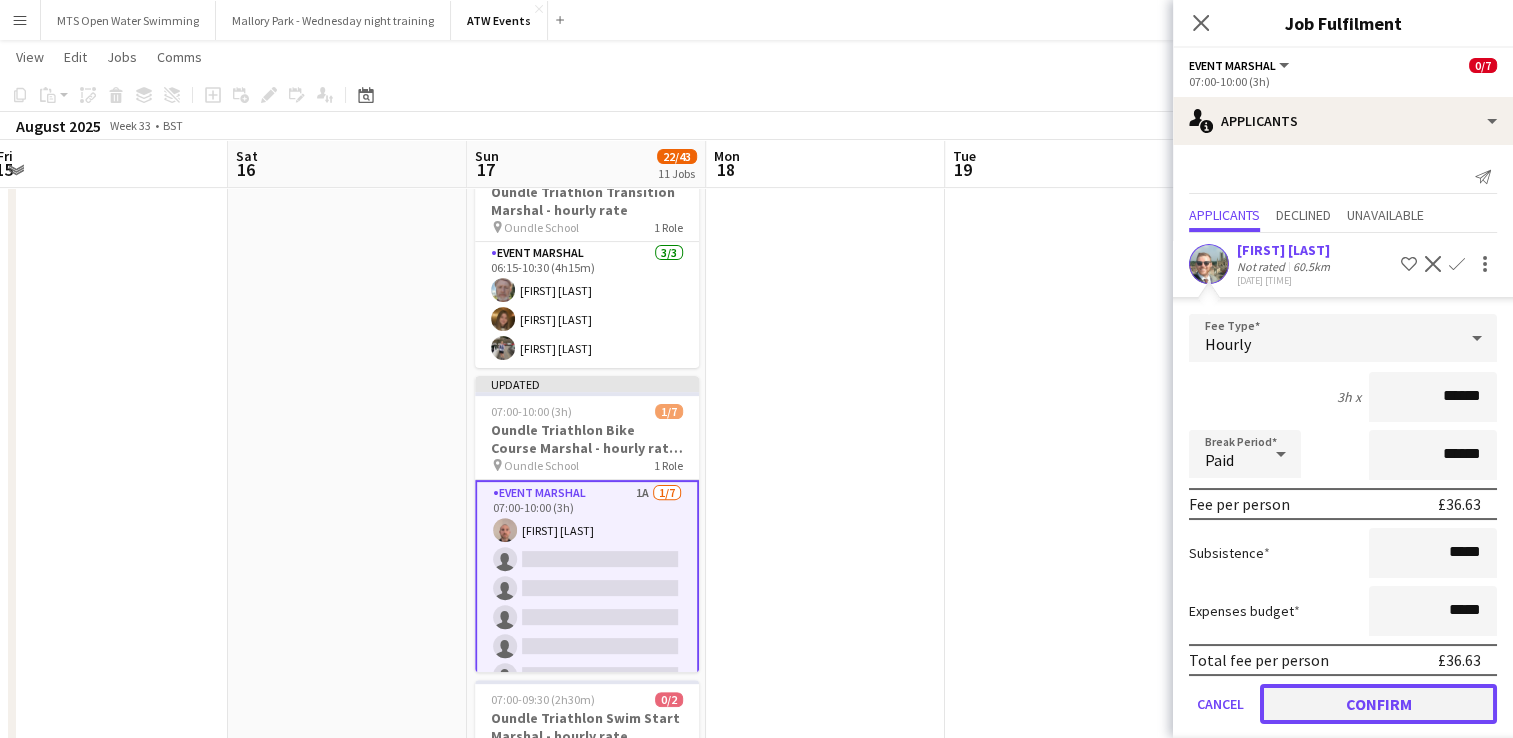 click on "Confirm" 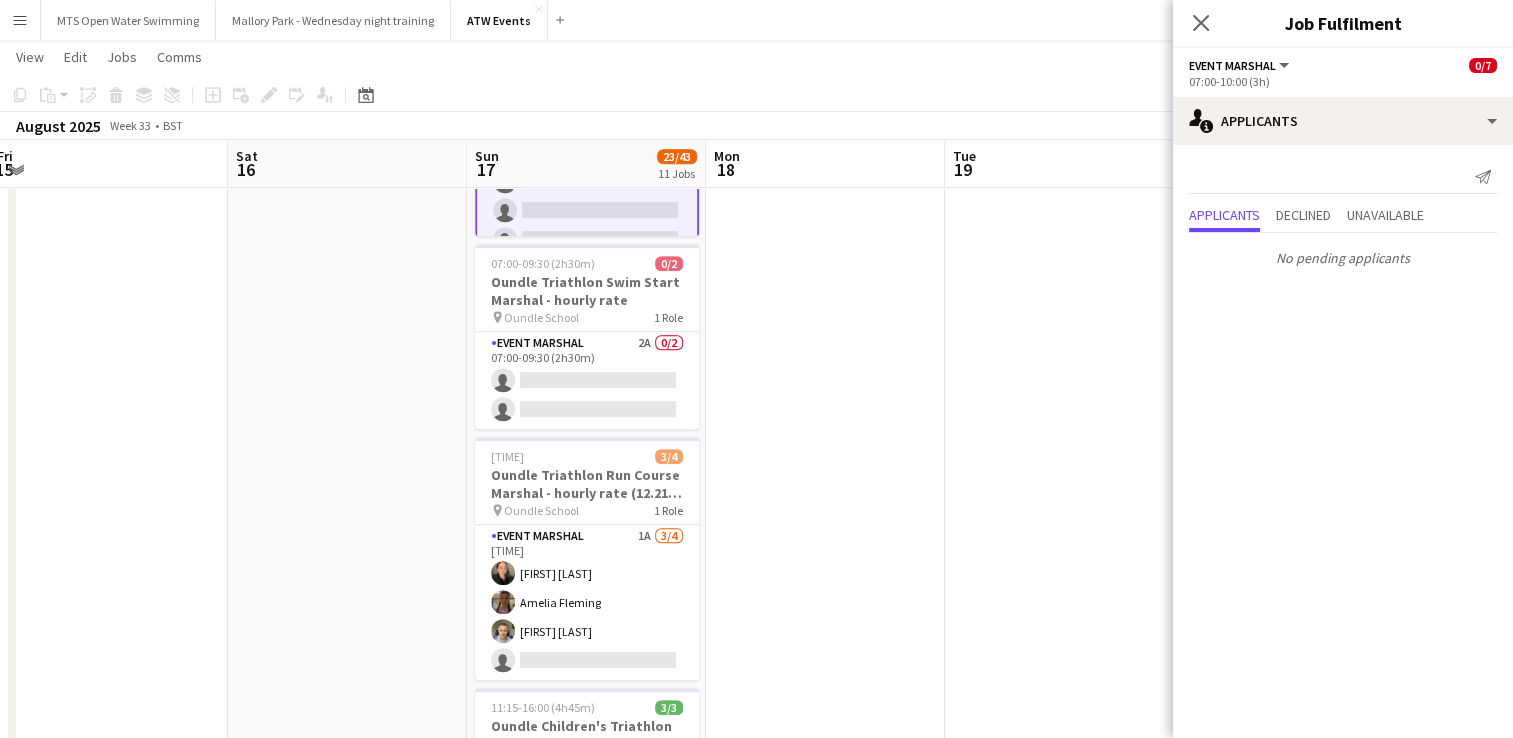 scroll, scrollTop: 967, scrollLeft: 0, axis: vertical 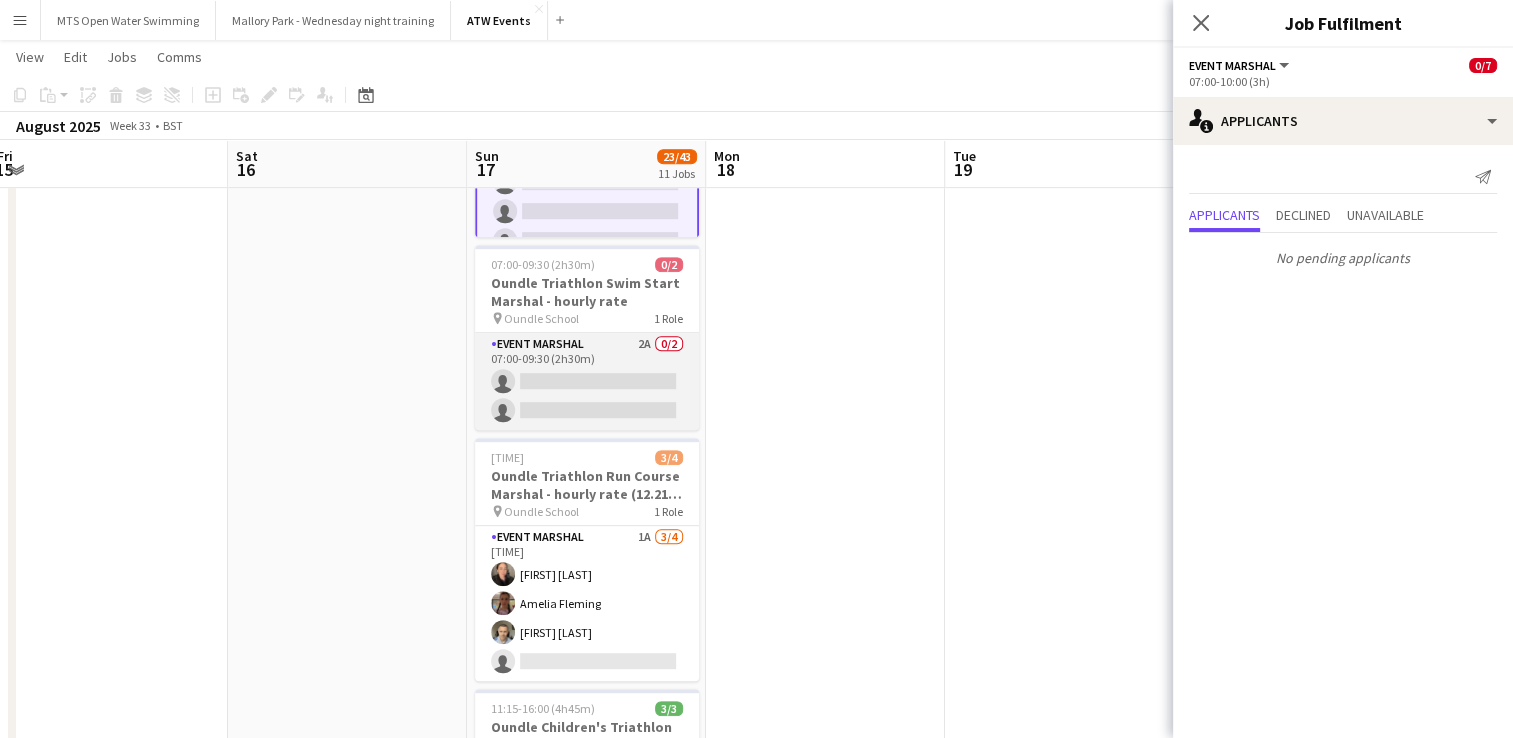 click on "Event Marshal   2A   0/2   07:00-09:30 (2h30m)
single-neutral-actions
single-neutral-actions" at bounding box center [587, 381] 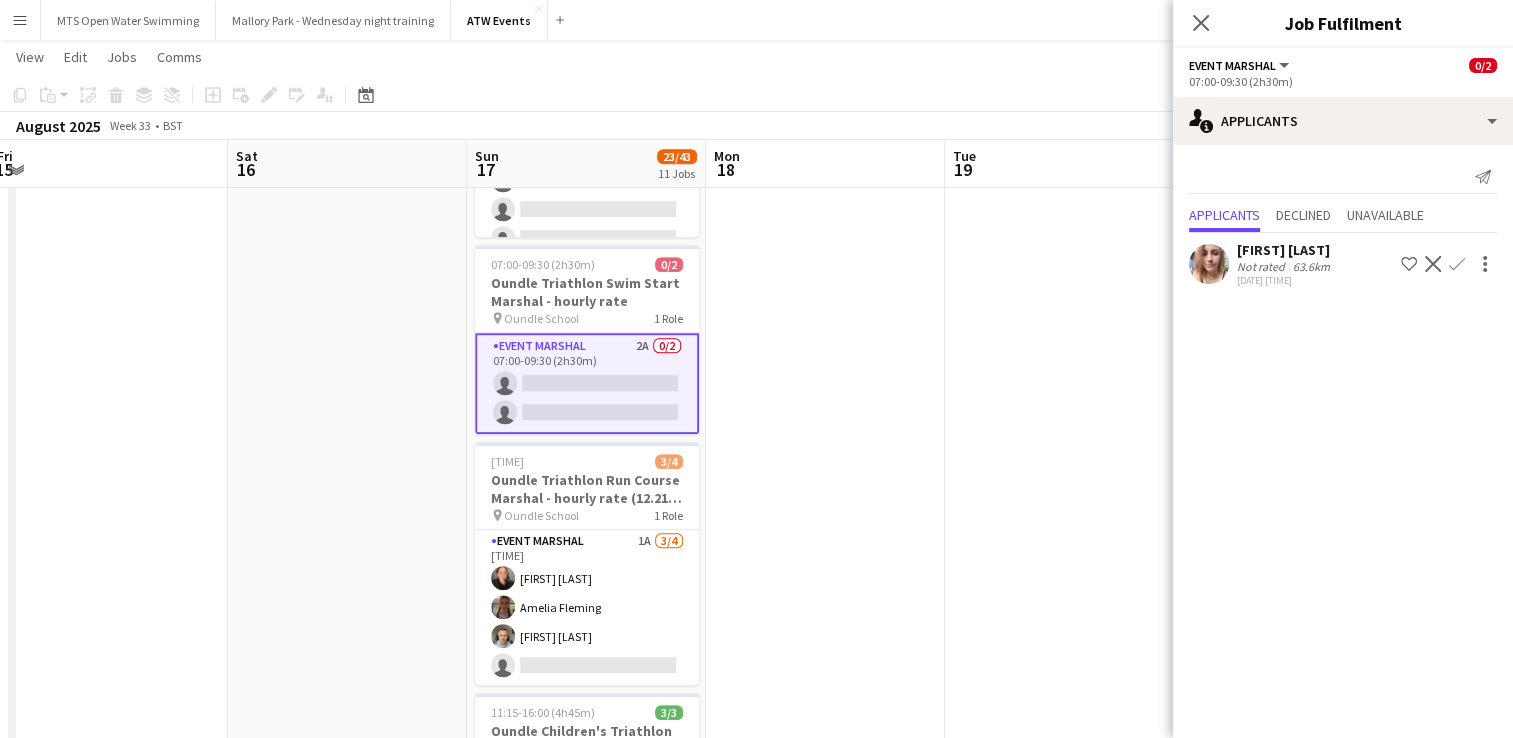 click on "Confirm" 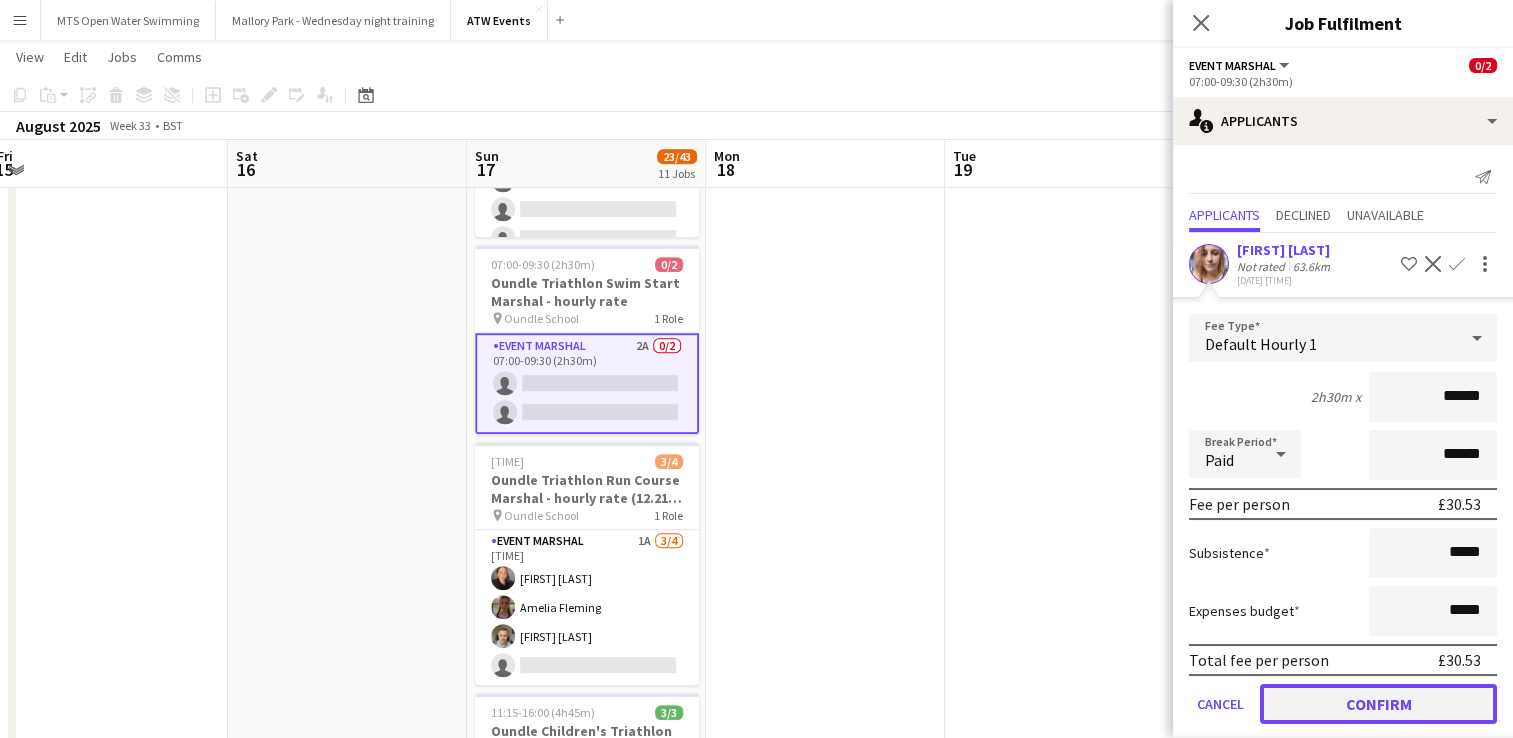 click on "Confirm" 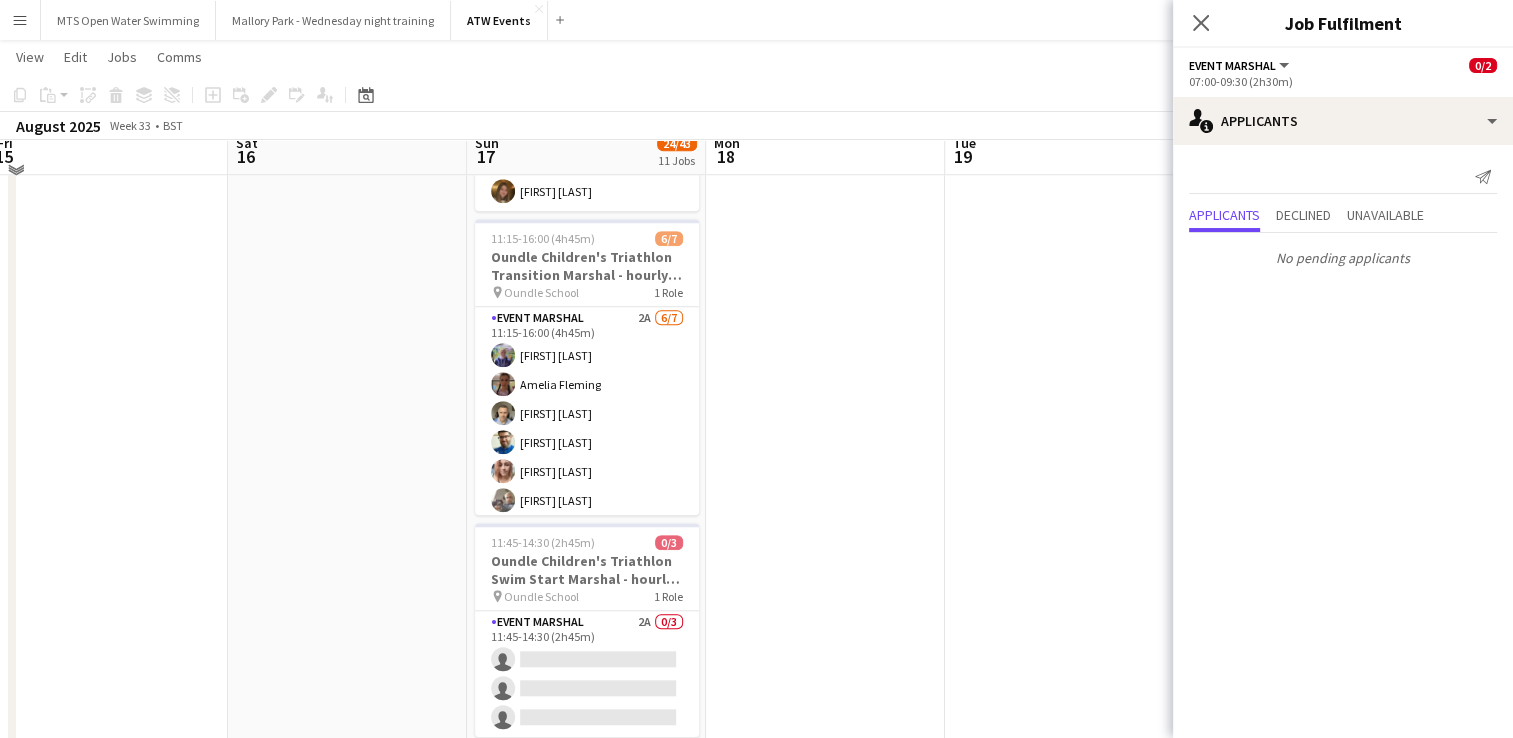 scroll, scrollTop: 1686, scrollLeft: 0, axis: vertical 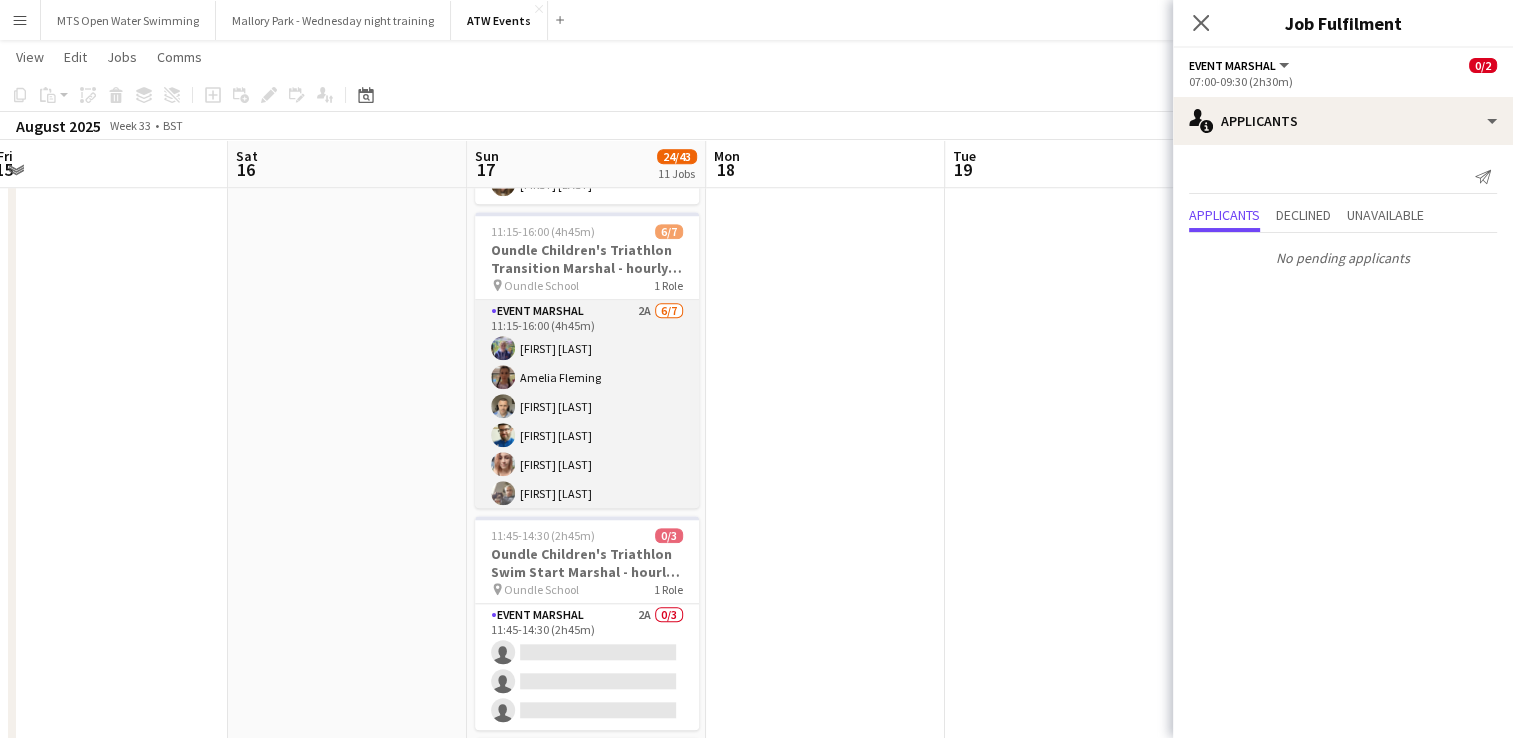 click on "Event Marshal   2A   6/7   11:15-16:00 (4h45m)
[FIRST] [LAST] [FIRST] [LAST] [FIRST] [LAST] [FIRST] [LAST] [FIRST] [LAST]
single-neutral-actions
single-neutral-actions" at bounding box center (587, 421) 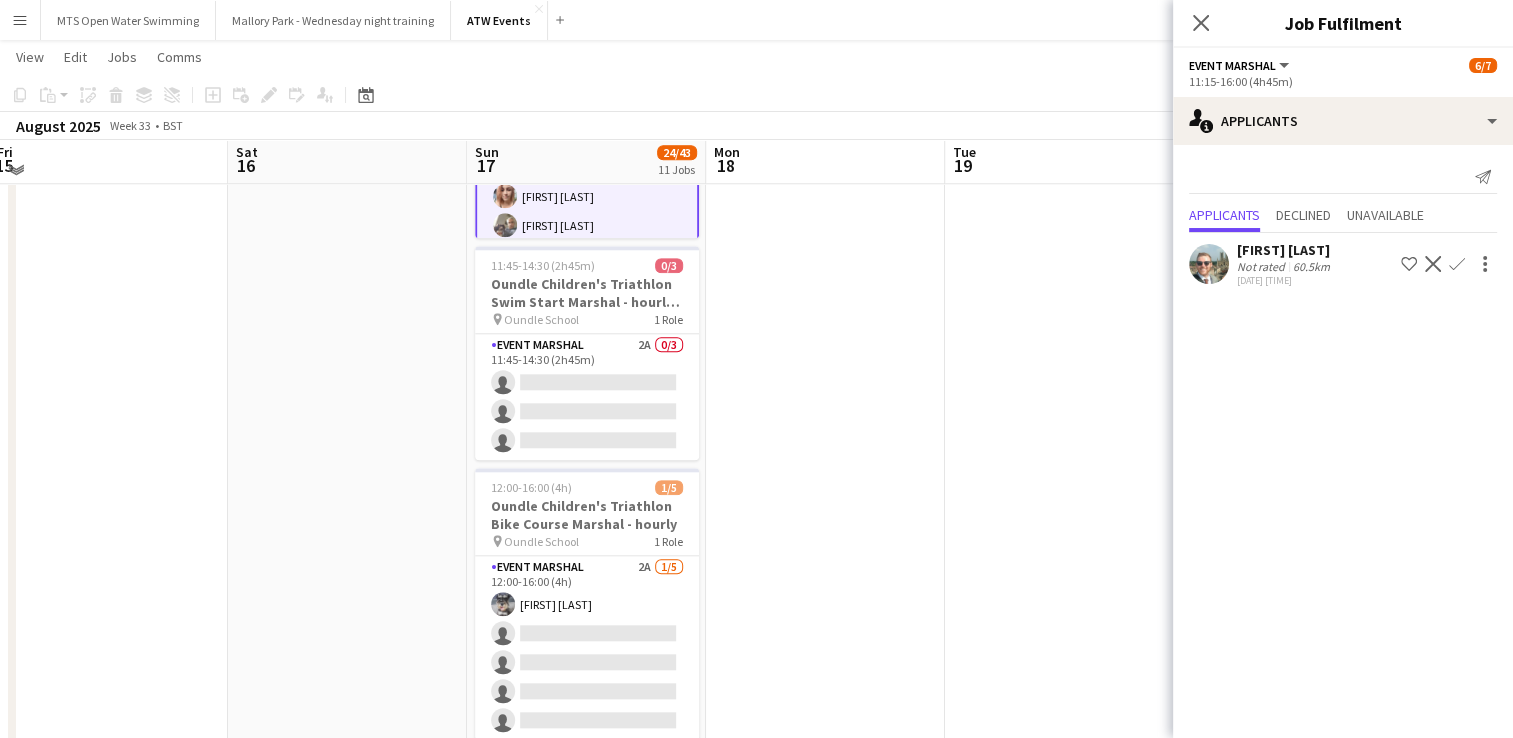 scroll, scrollTop: 1948, scrollLeft: 0, axis: vertical 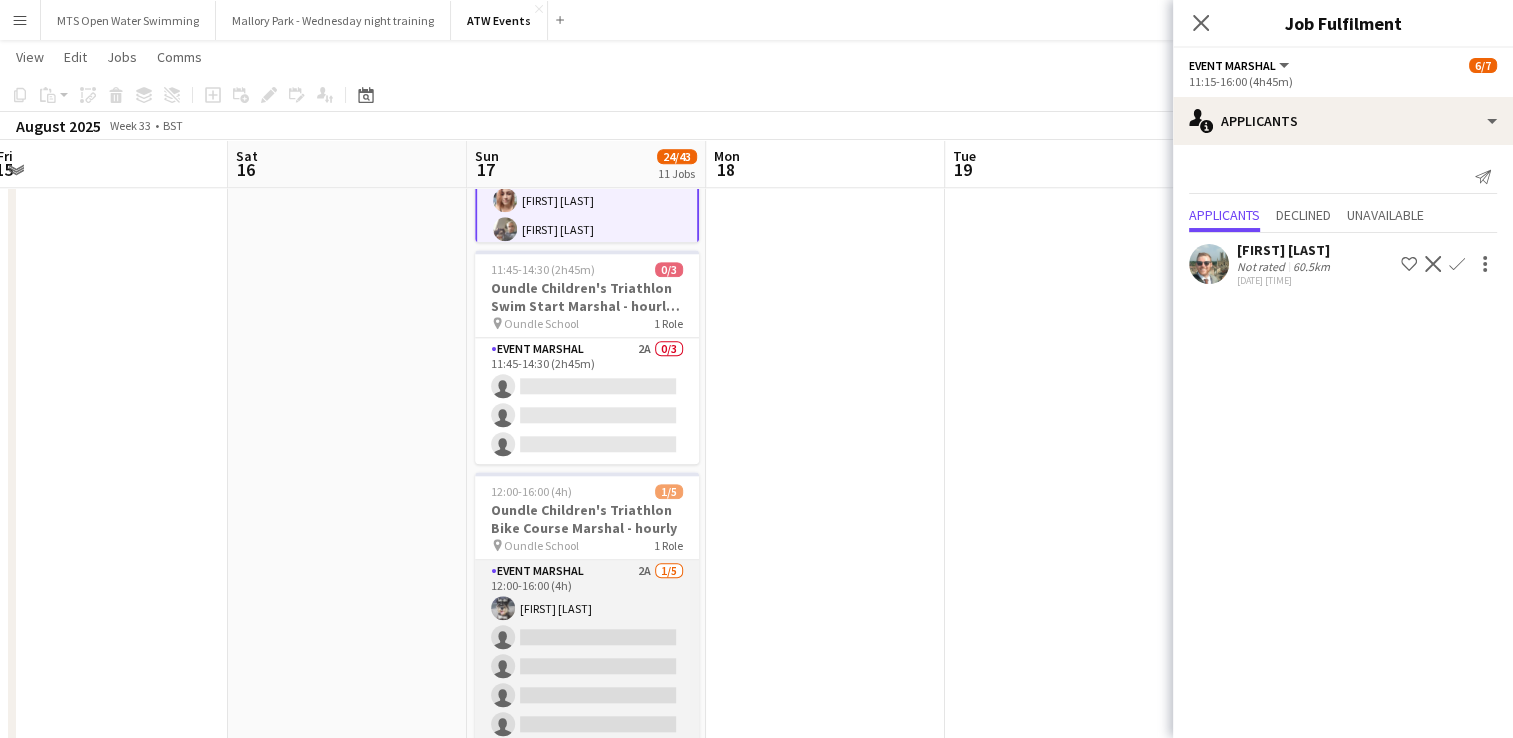 click on "Event Marshal   2A   1/5   12:00-16:00 (4h)
[FIRST] [LAST]
single-neutral-actions
single-neutral-actions
single-neutral-actions
single-neutral-actions" at bounding box center (587, 652) 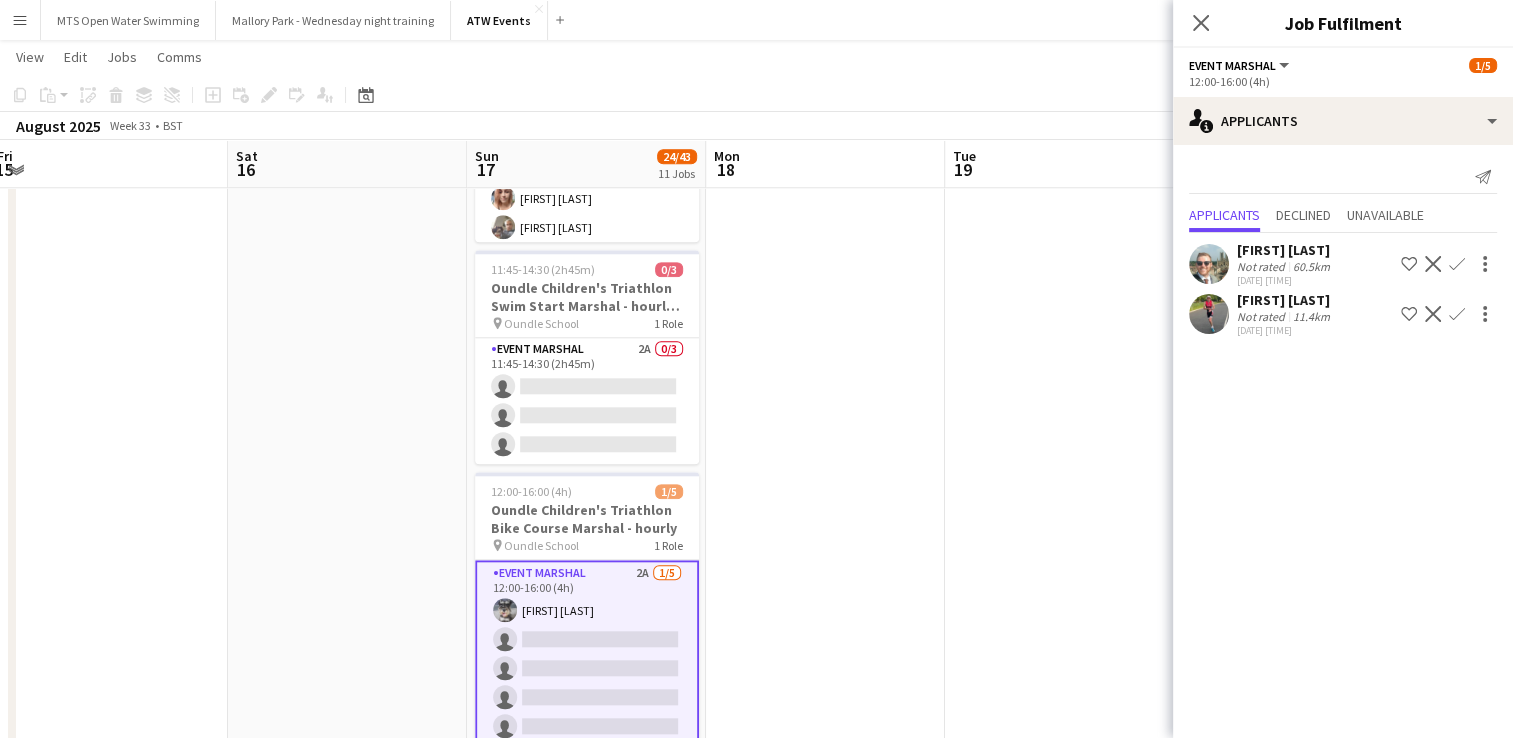 click on "Confirm" 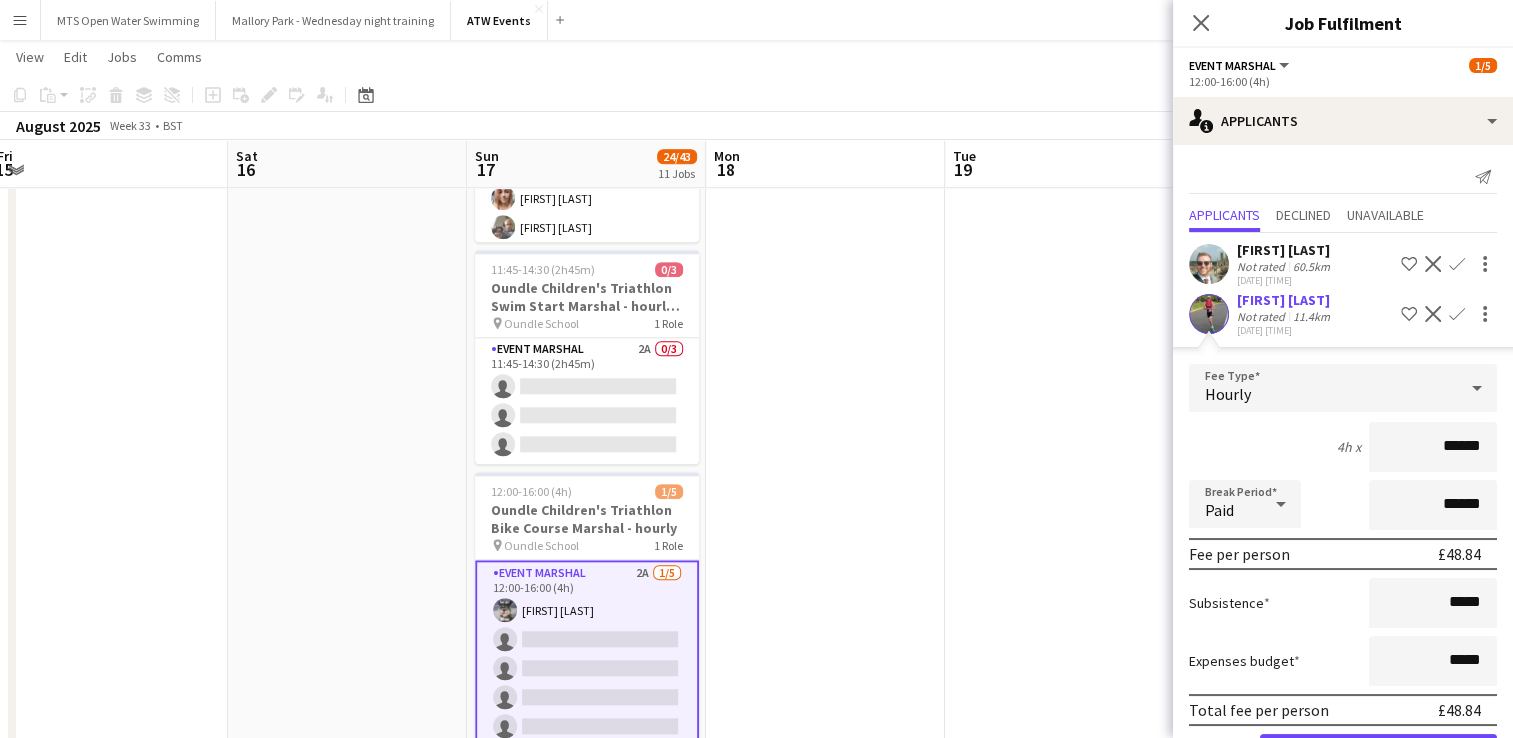 scroll, scrollTop: 69, scrollLeft: 0, axis: vertical 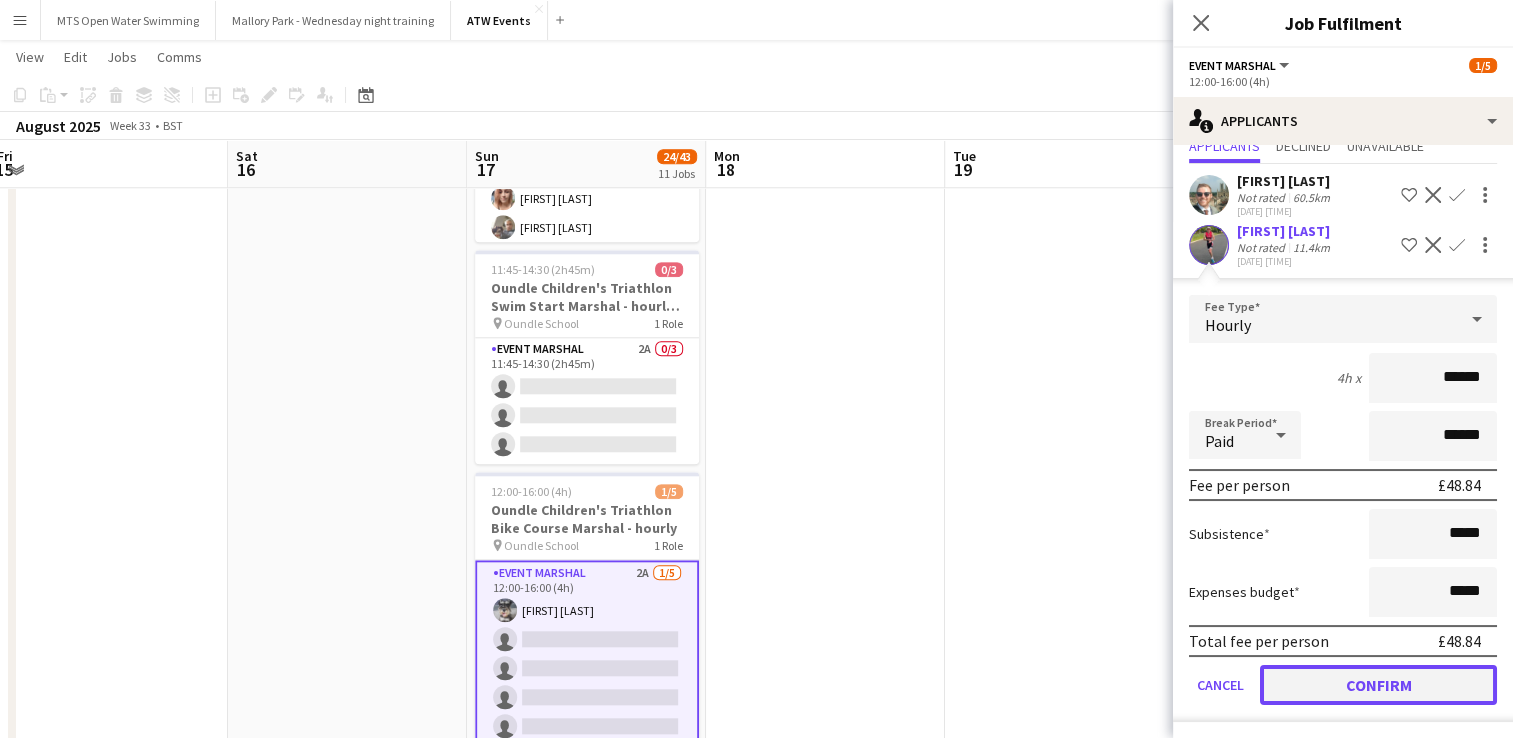 click on "Confirm" 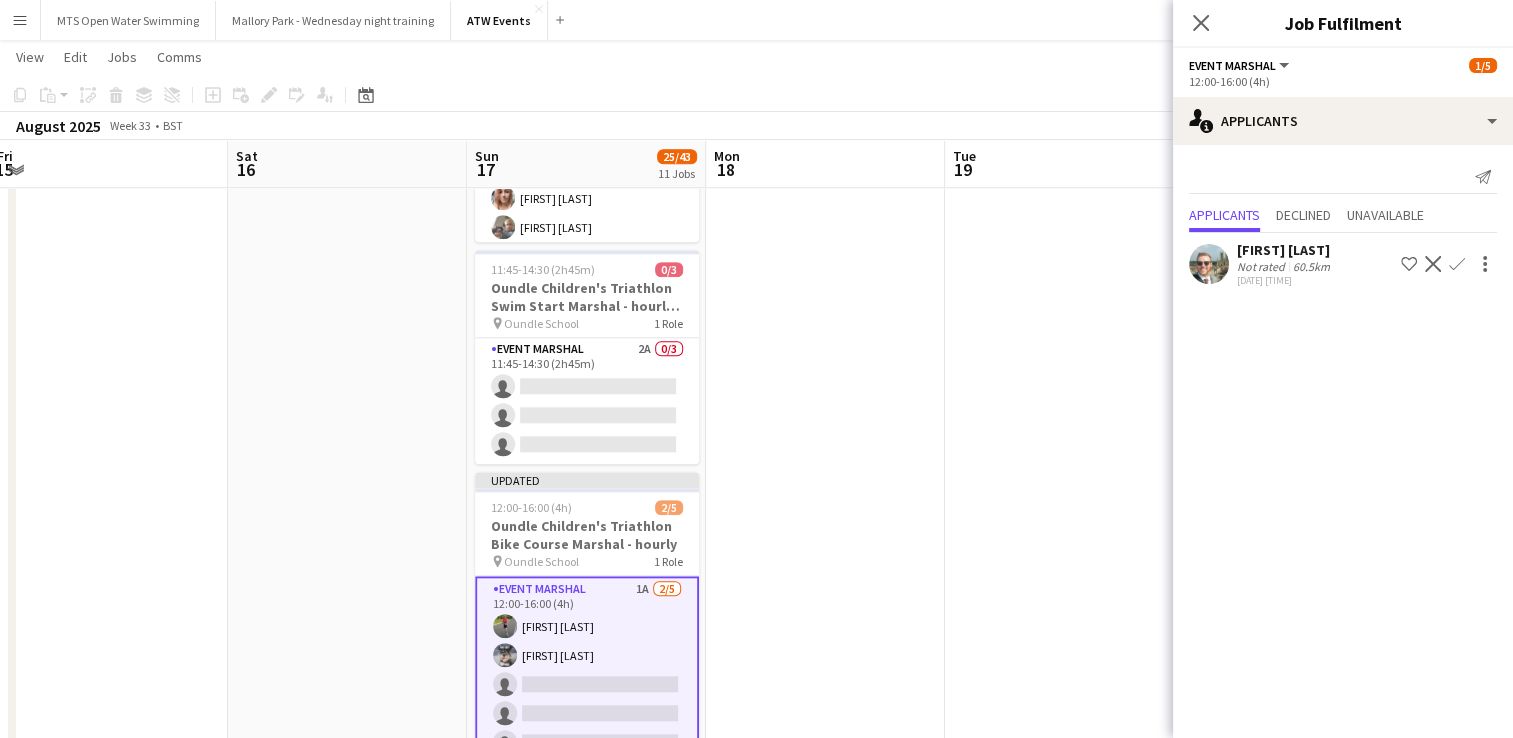 scroll, scrollTop: 0, scrollLeft: 0, axis: both 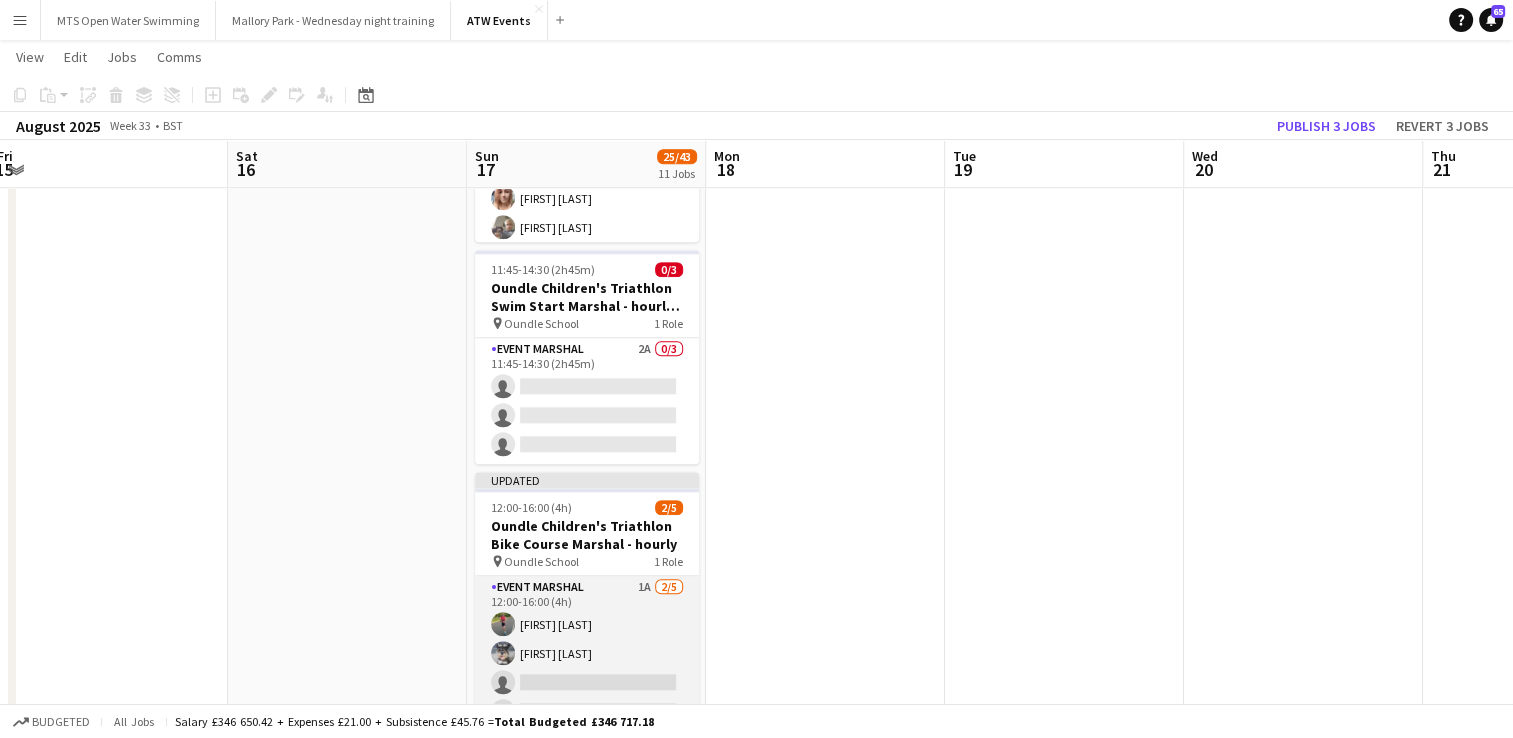 click on "Event Marshal   1A   2/5   12:00-16:00 (4h)
[FIRST] [LAST] [FIRST] [LAST]
single-neutral-actions
single-neutral-actions
single-neutral-actions
single-neutral-actions" at bounding box center (587, 668) 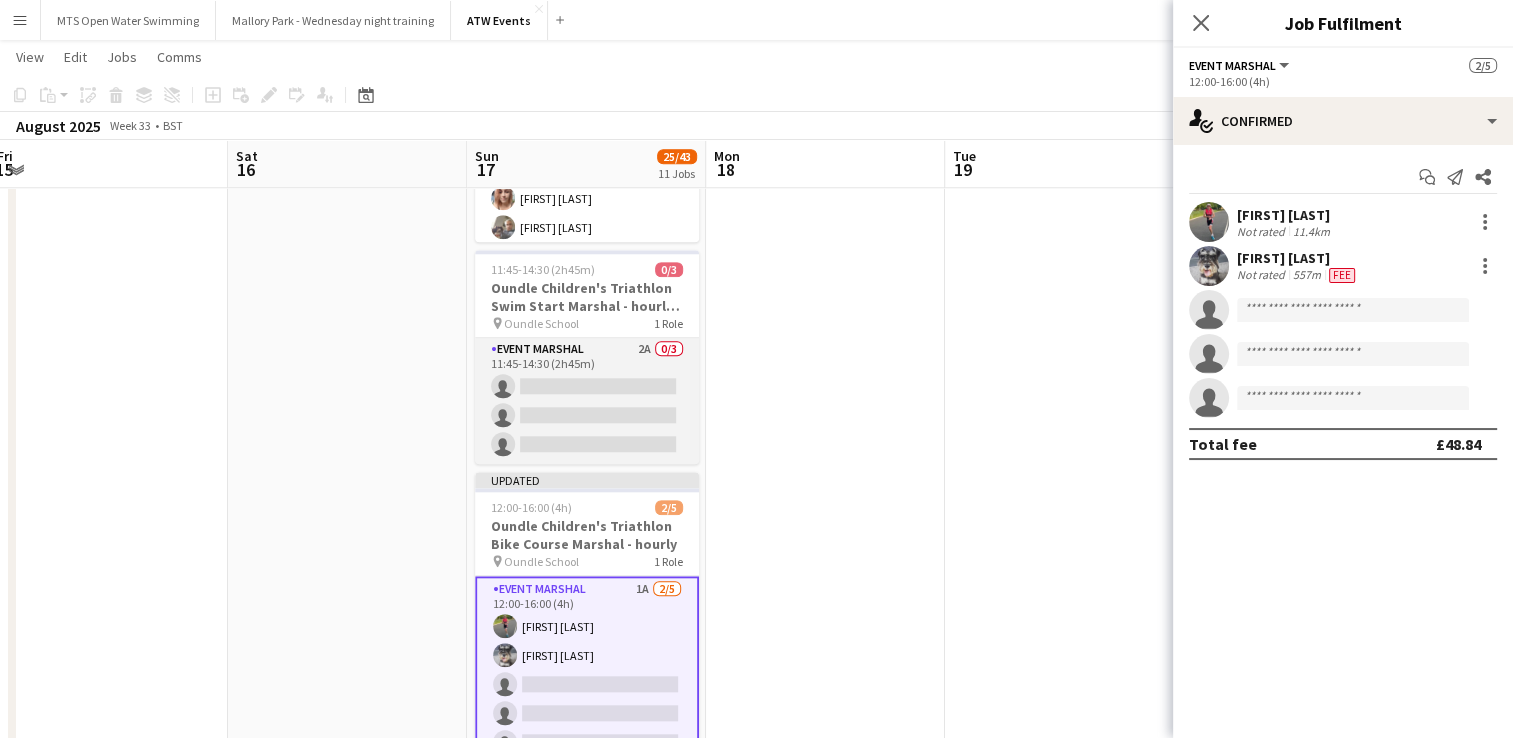 click on "Event Marshal   2A   0/3   11:45-14:30 (2h45m)
single-neutral-actions
single-neutral-actions
single-neutral-actions" at bounding box center (587, 401) 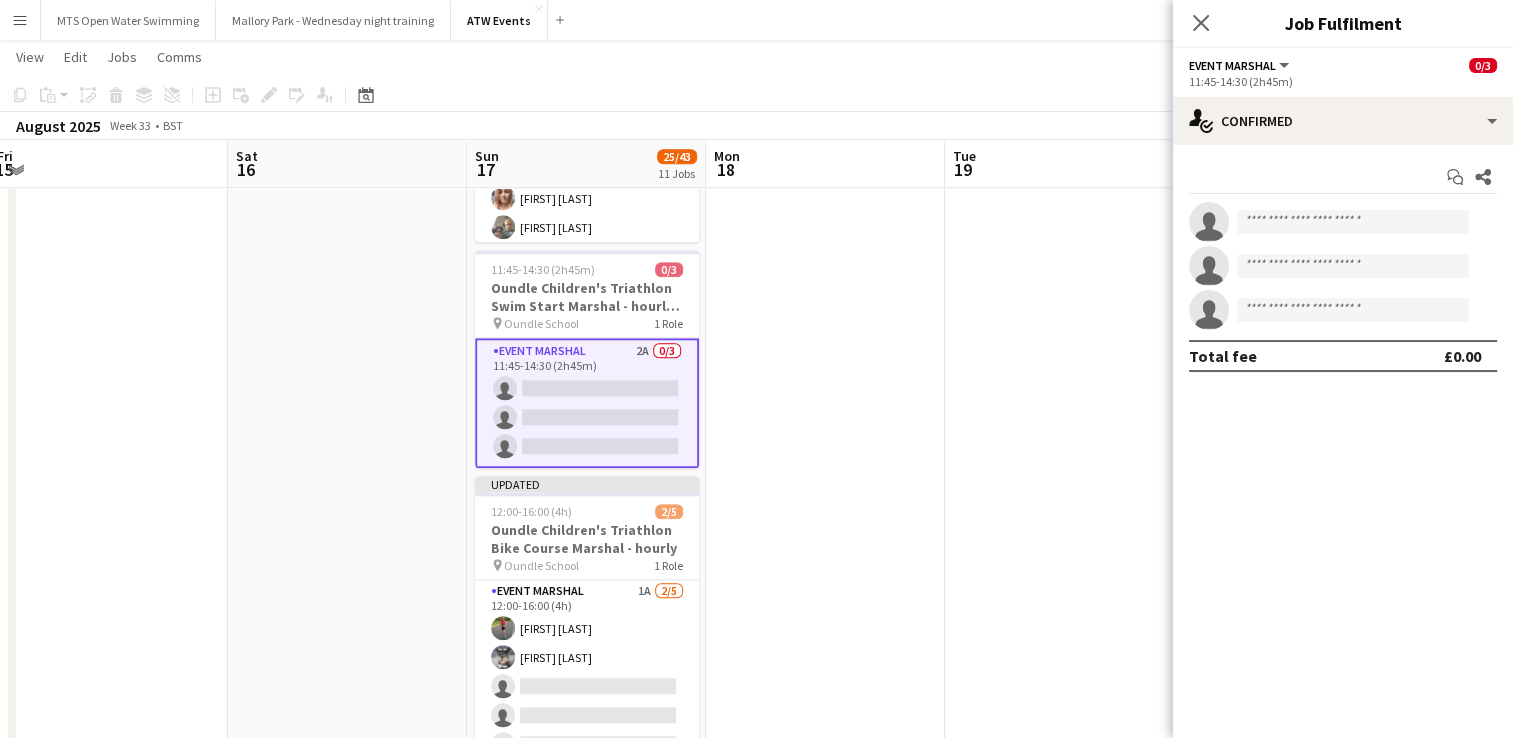 click on "Event Marshal   2A   0/3   11:45-14:30 (2h45m)
single-neutral-actions
single-neutral-actions
single-neutral-actions" at bounding box center (587, 403) 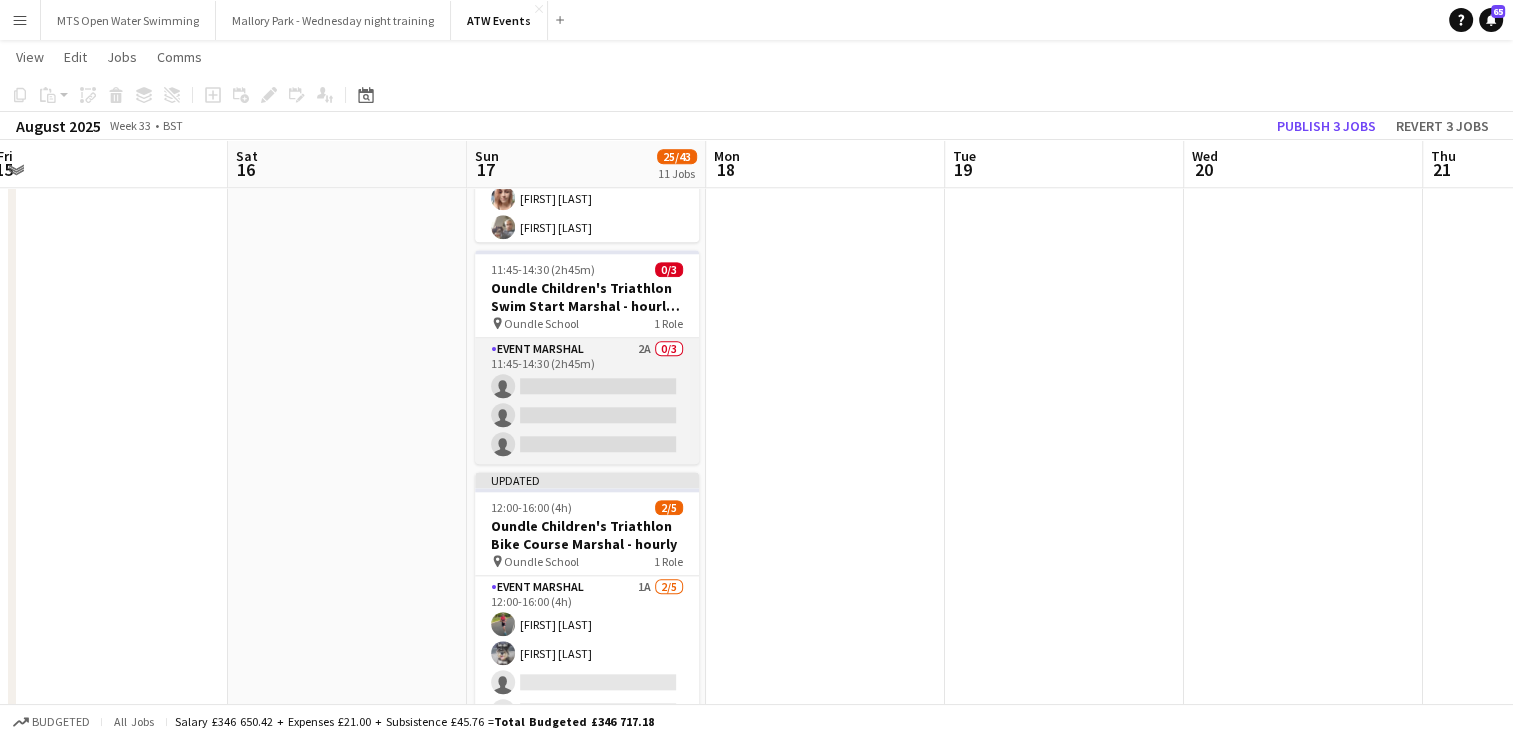click on "Event Marshal   2A   0/3   11:45-14:30 (2h45m)
single-neutral-actions
single-neutral-actions
single-neutral-actions" at bounding box center (587, 401) 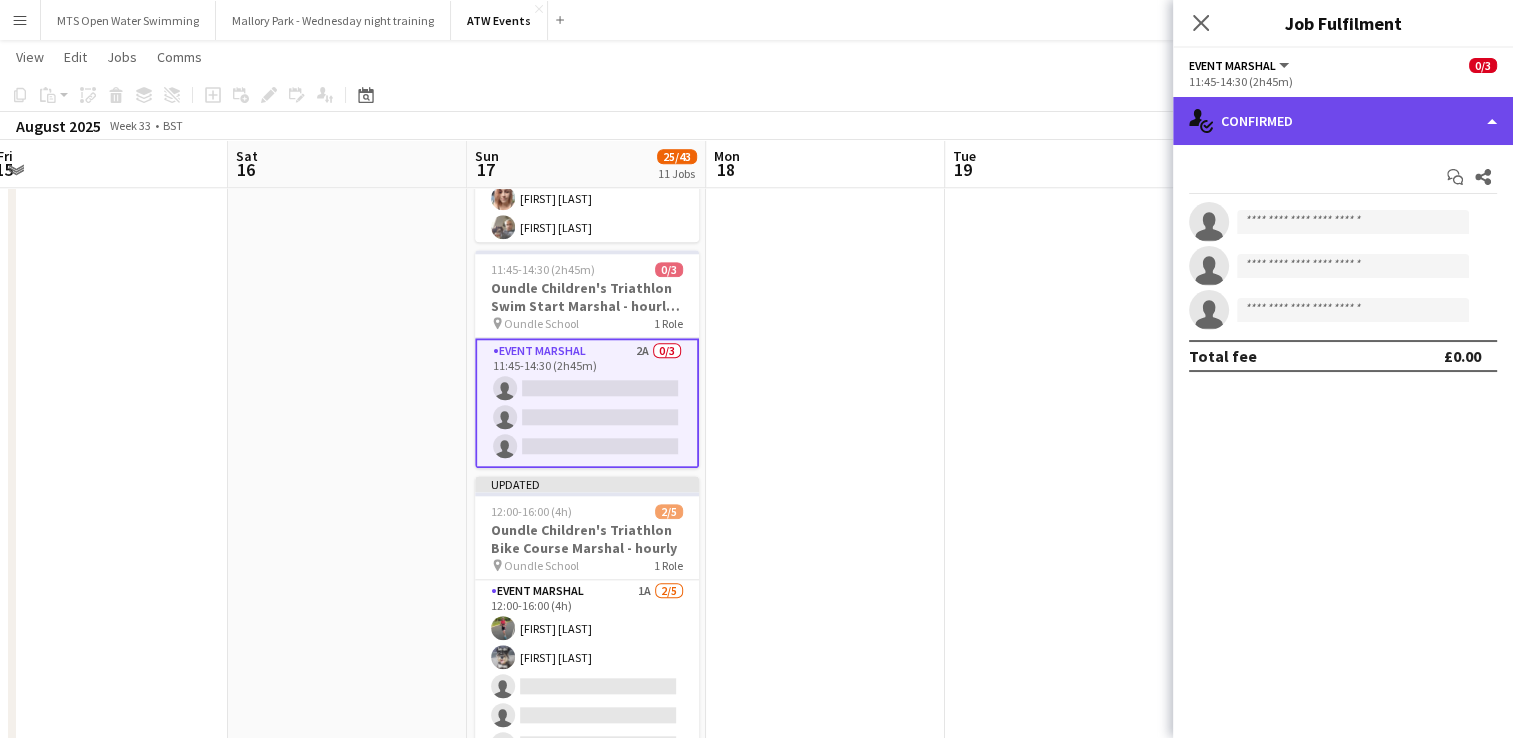 click on "single-neutral-actions-check-2
Confirmed" 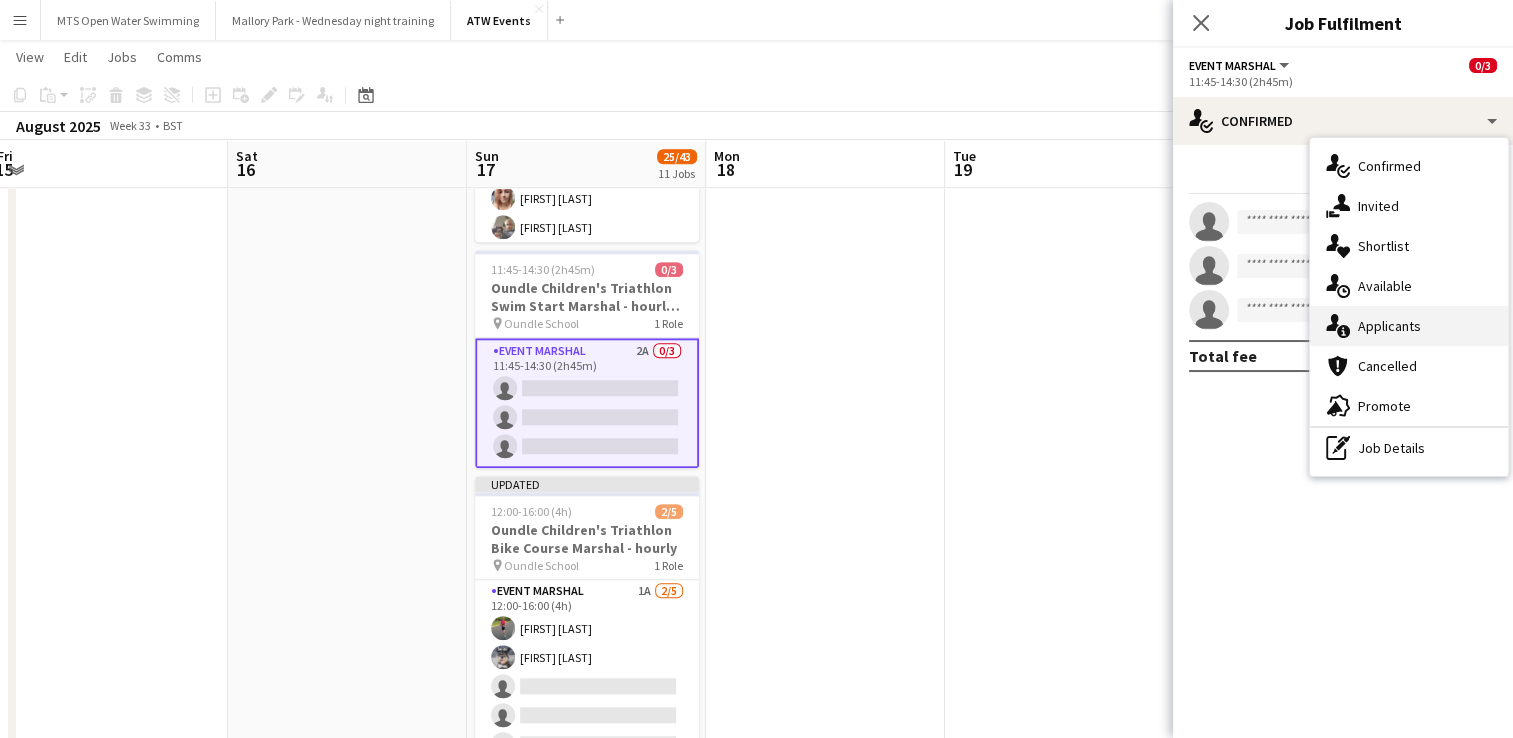 click on "single-neutral-actions-information
Applicants" at bounding box center (1409, 326) 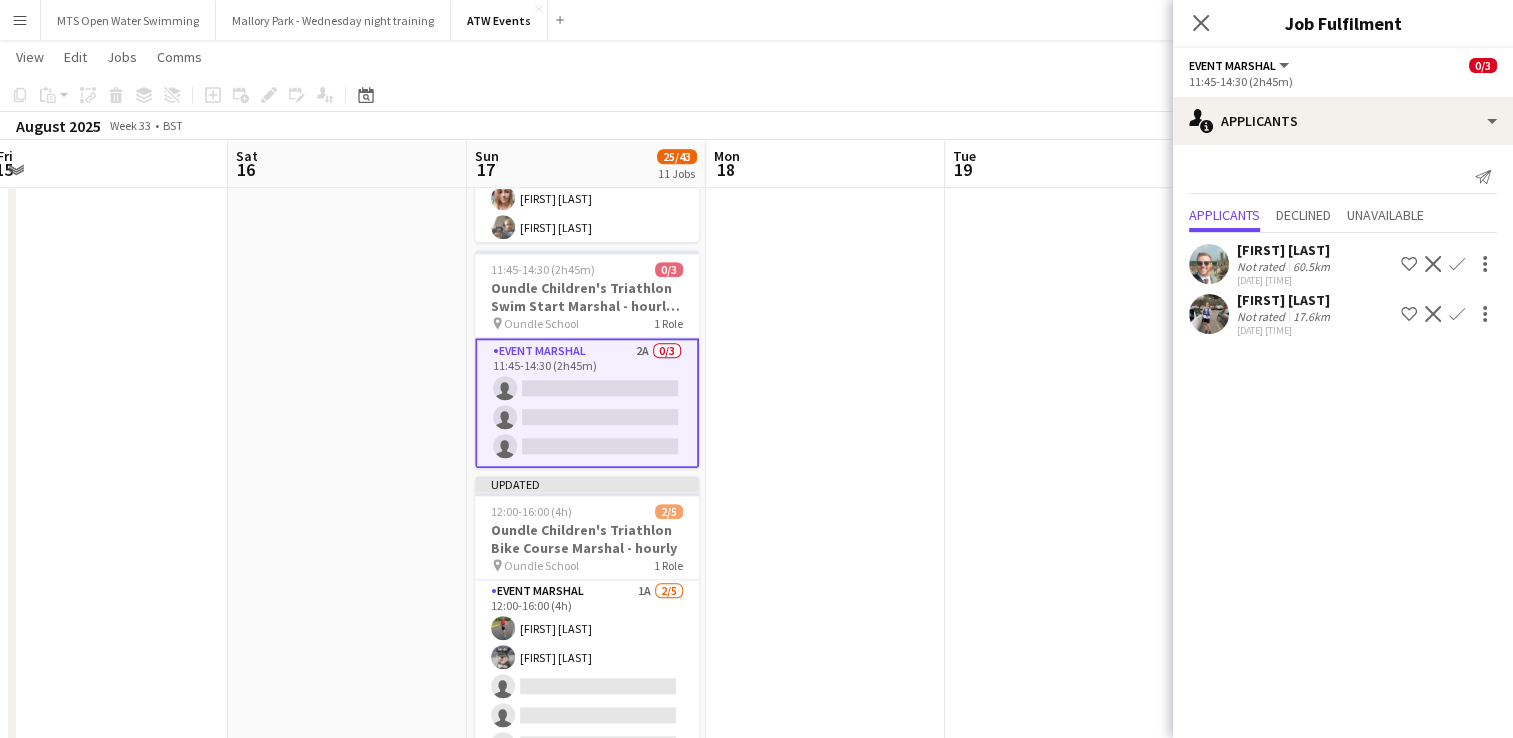click on "Confirm" 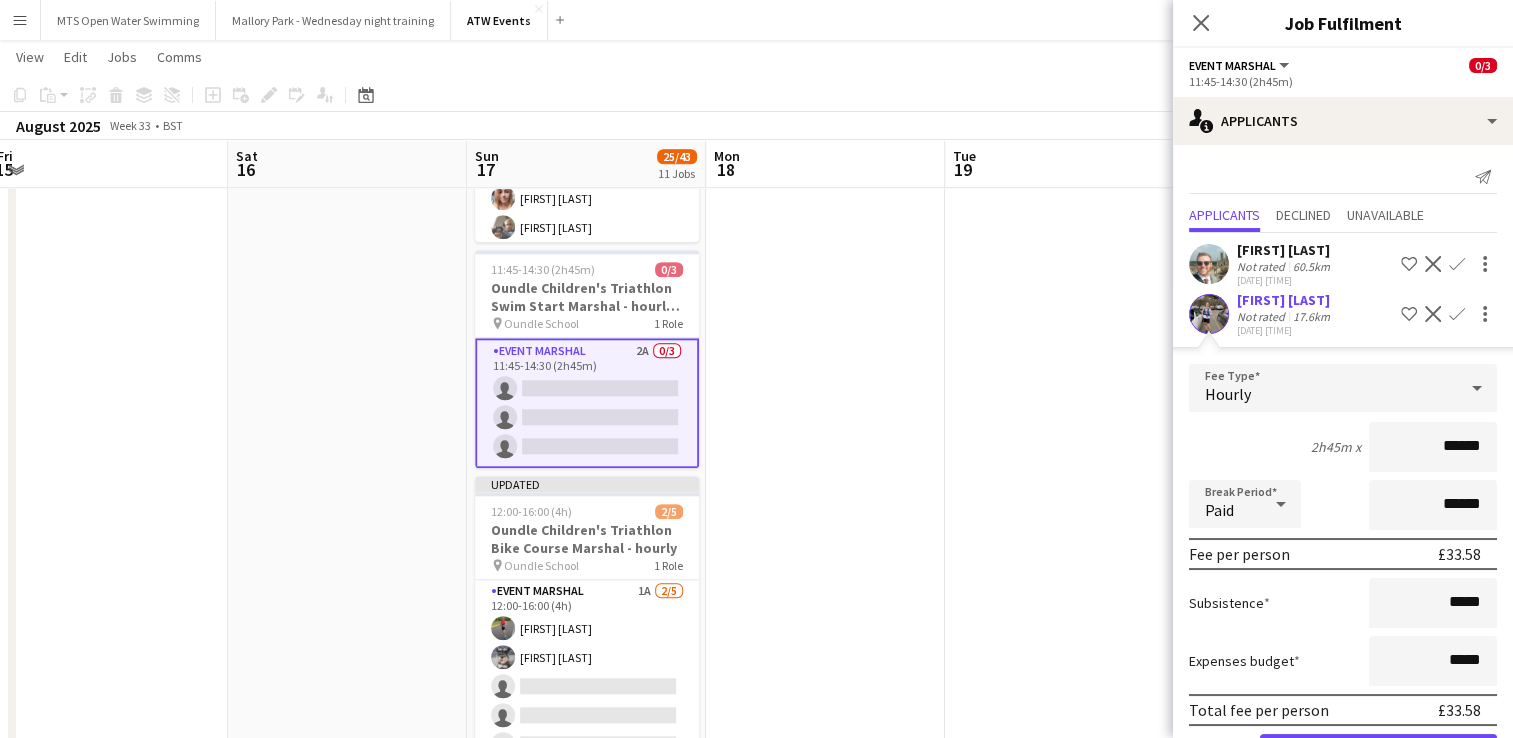 scroll, scrollTop: 69, scrollLeft: 0, axis: vertical 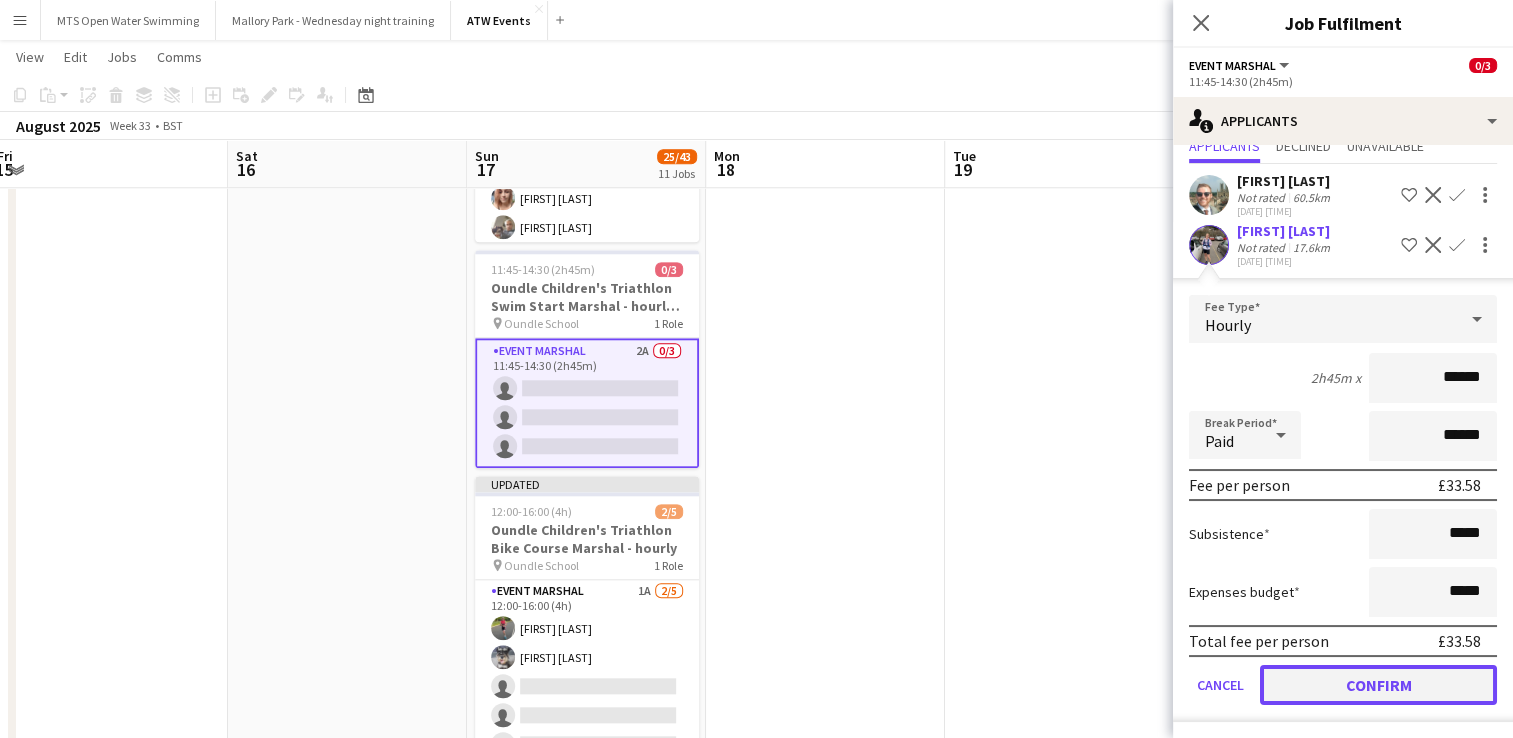 click on "Confirm" 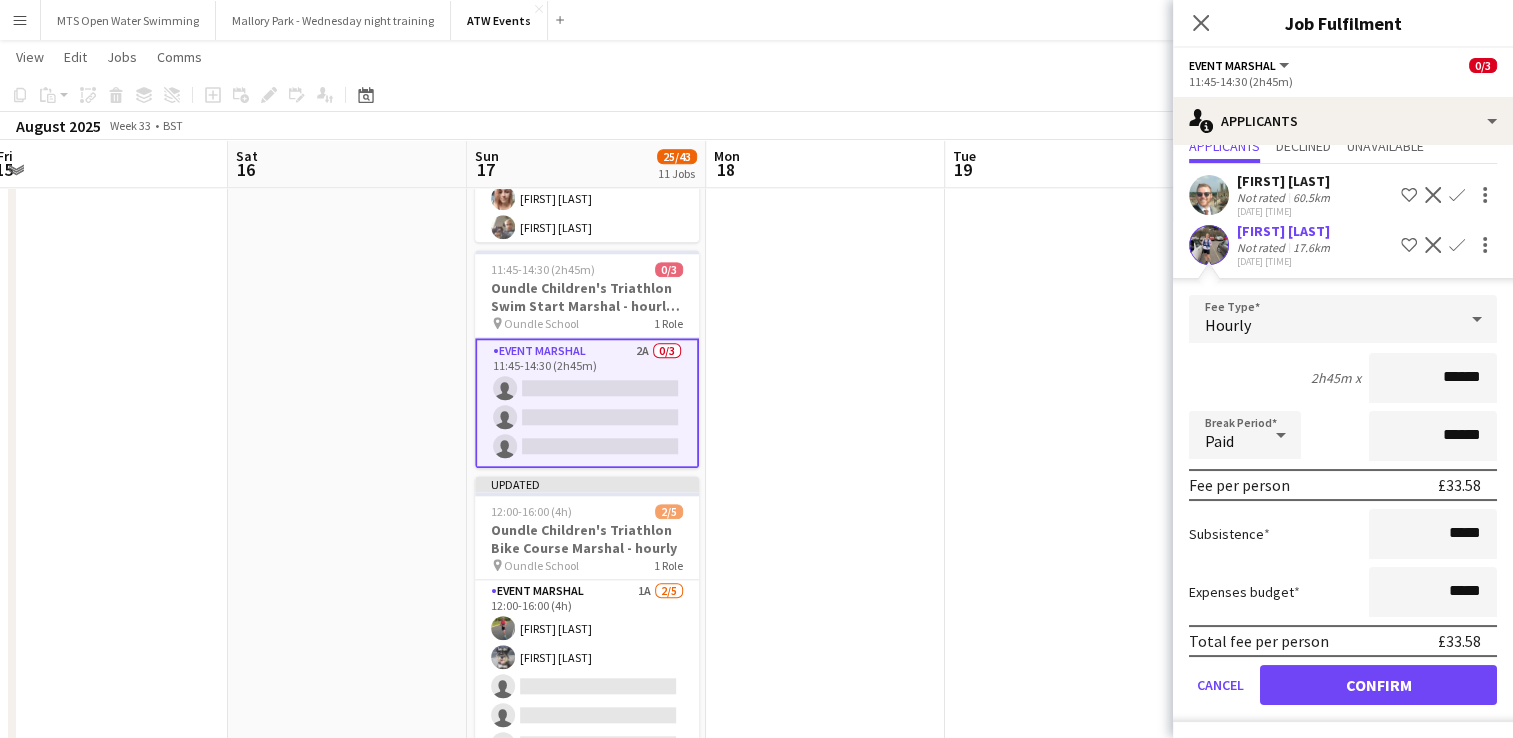 scroll, scrollTop: 0, scrollLeft: 0, axis: both 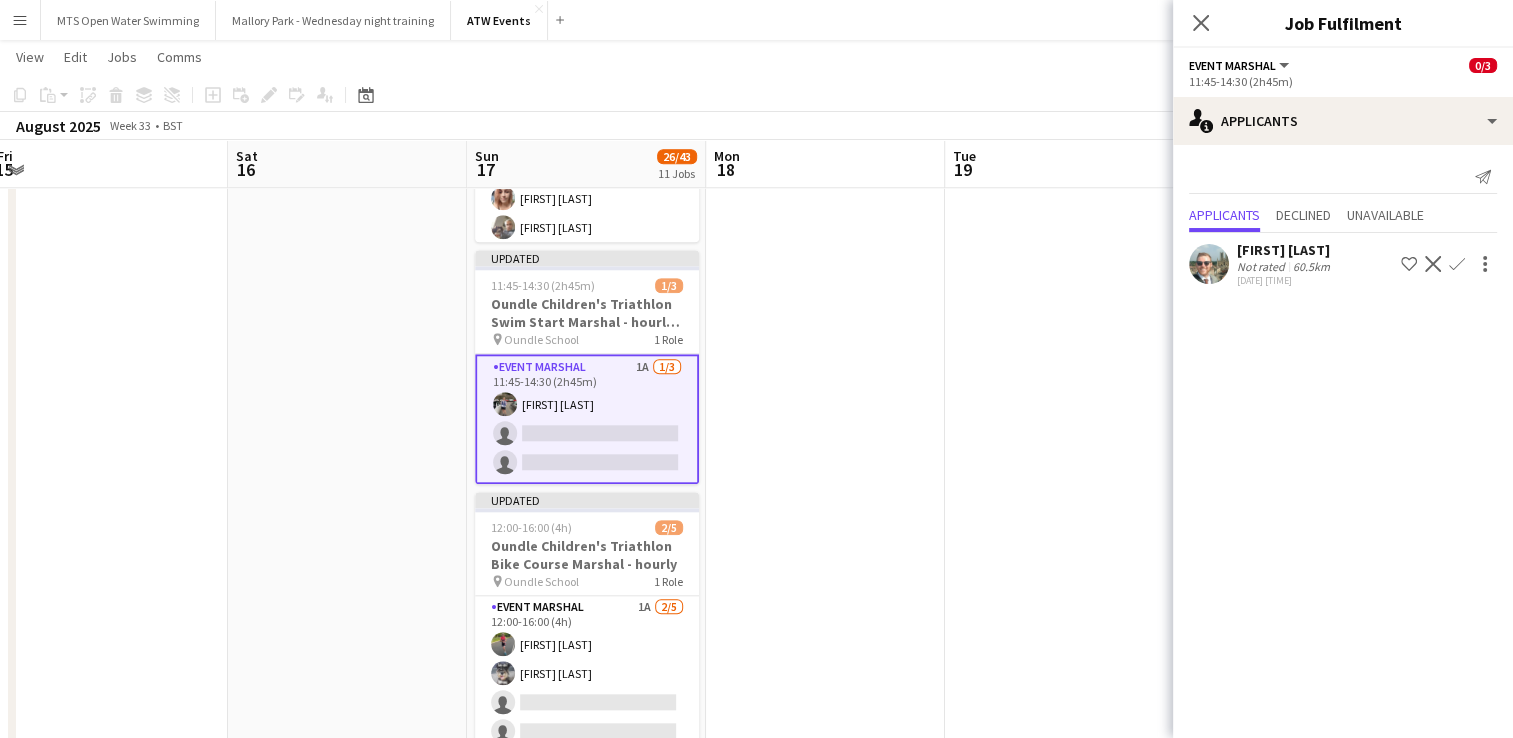 click at bounding box center (825, -346) 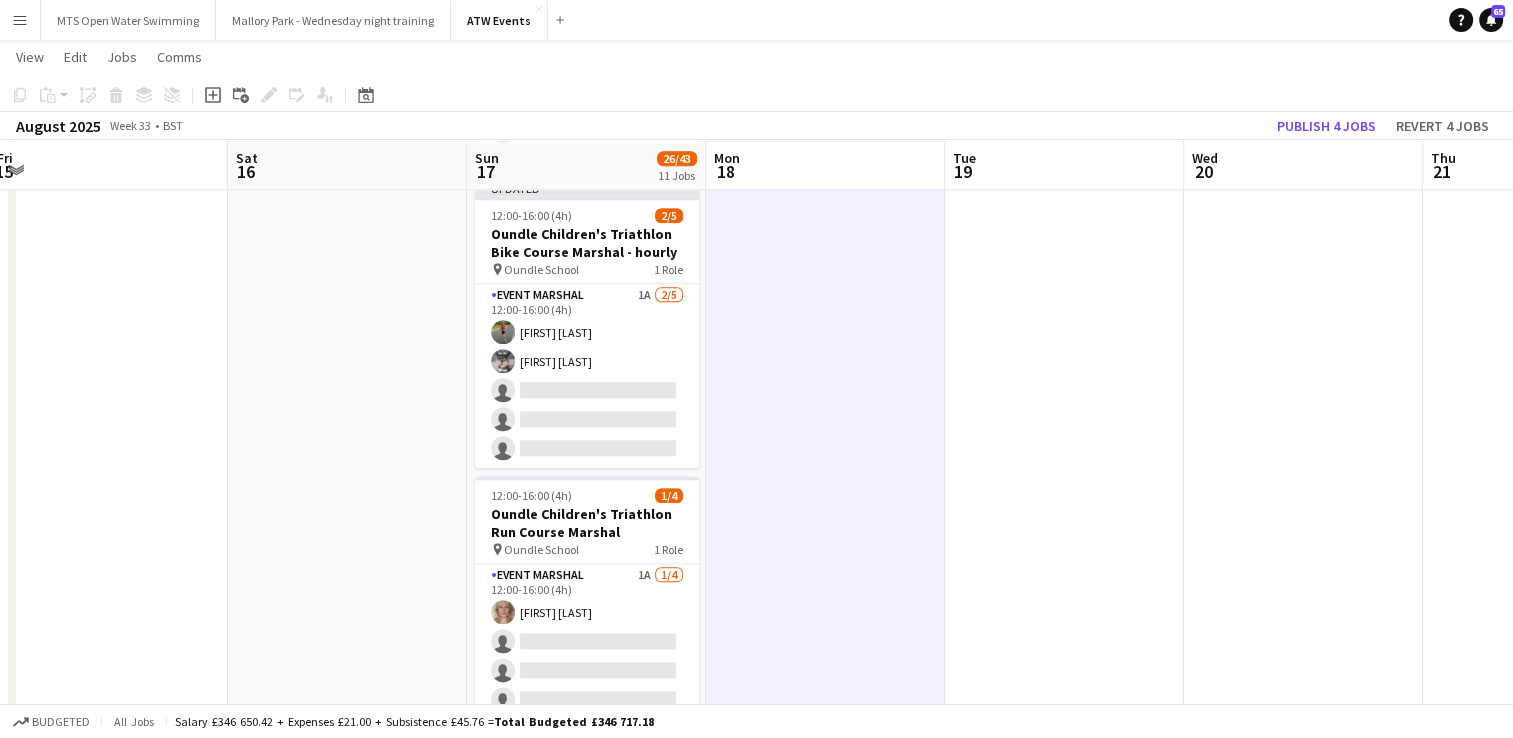 scroll, scrollTop: 2257, scrollLeft: 0, axis: vertical 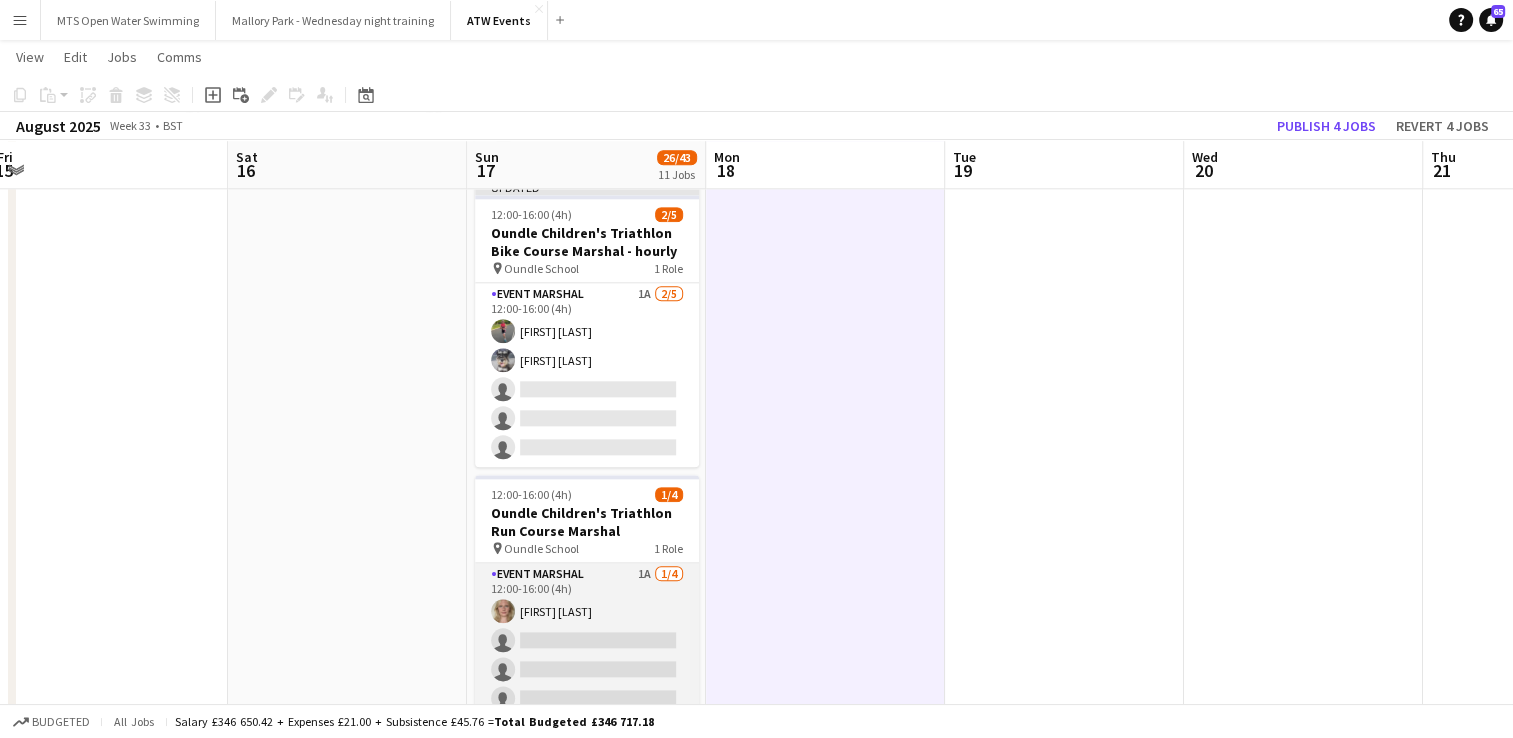click on "Event Marshal   1A   1/4   12:00-16:00 (4h)
[FIRST] [LAST]
single-neutral-actions
single-neutral-actions
single-neutral-actions" at bounding box center (587, 640) 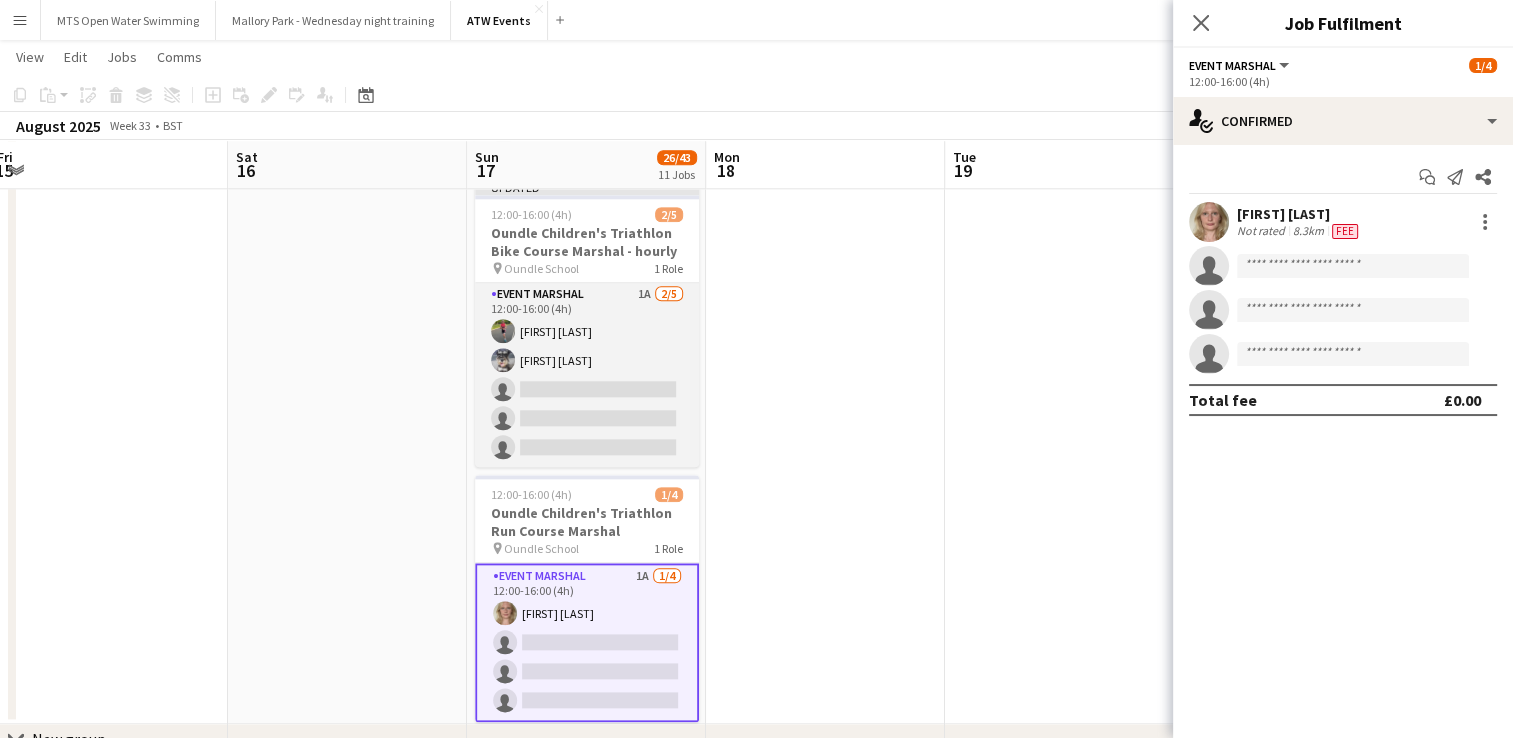 click on "Event Marshal   1A   2/5   12:00-16:00 (4h)
[FIRST] [LAST] [FIRST] [LAST]
single-neutral-actions
single-neutral-actions
single-neutral-actions
single-neutral-actions" at bounding box center (587, 375) 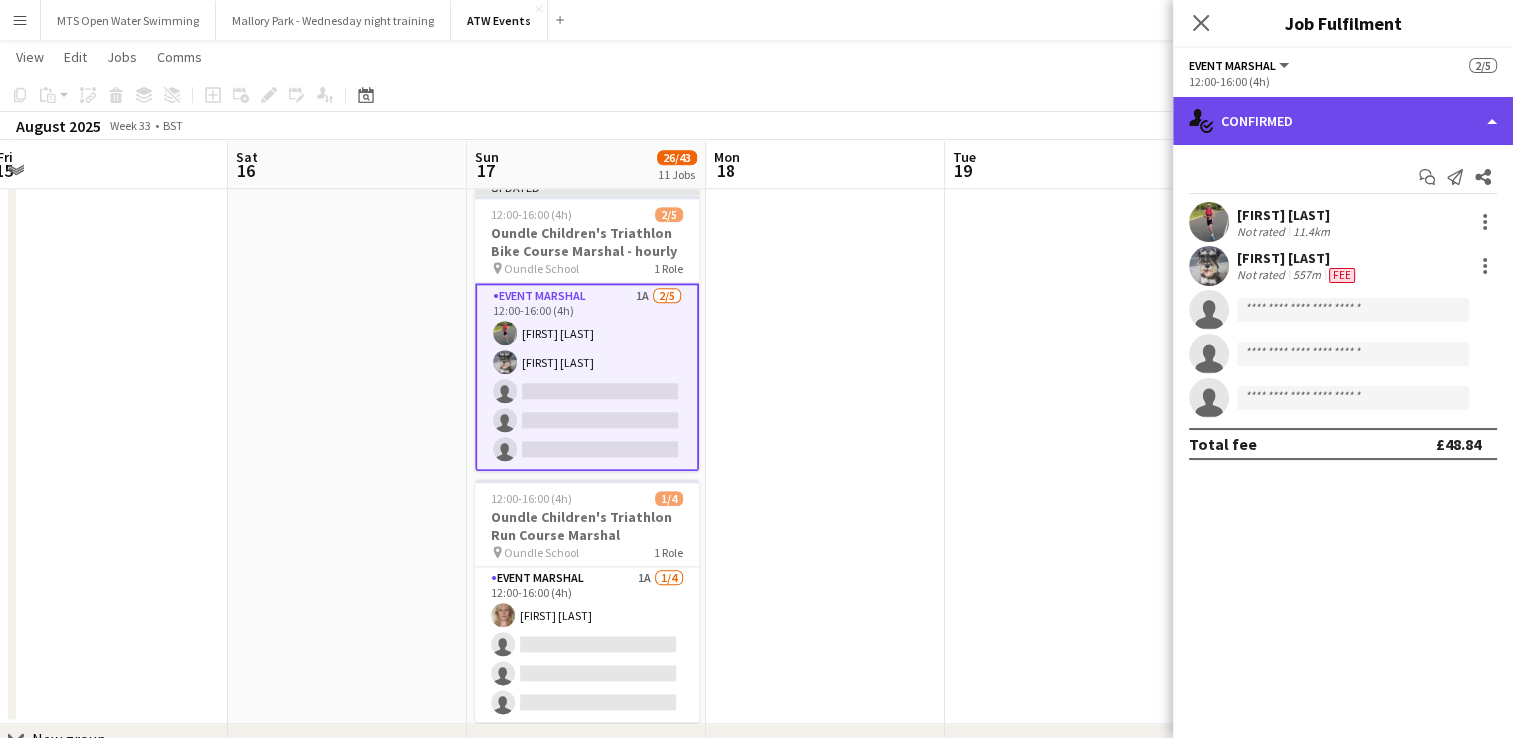 click on "single-neutral-actions-check-2
Confirmed" 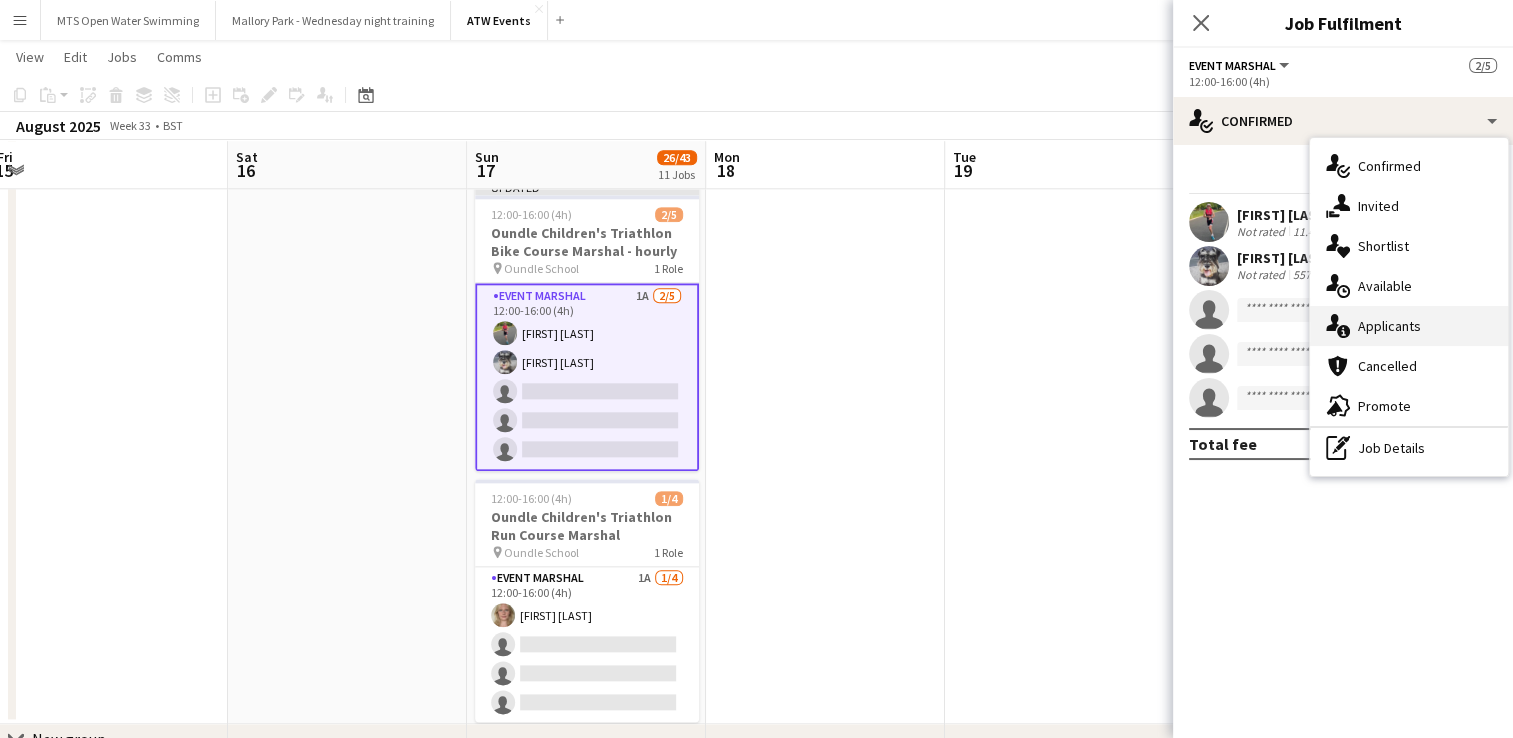 click on "single-neutral-actions-information
Applicants" at bounding box center (1409, 326) 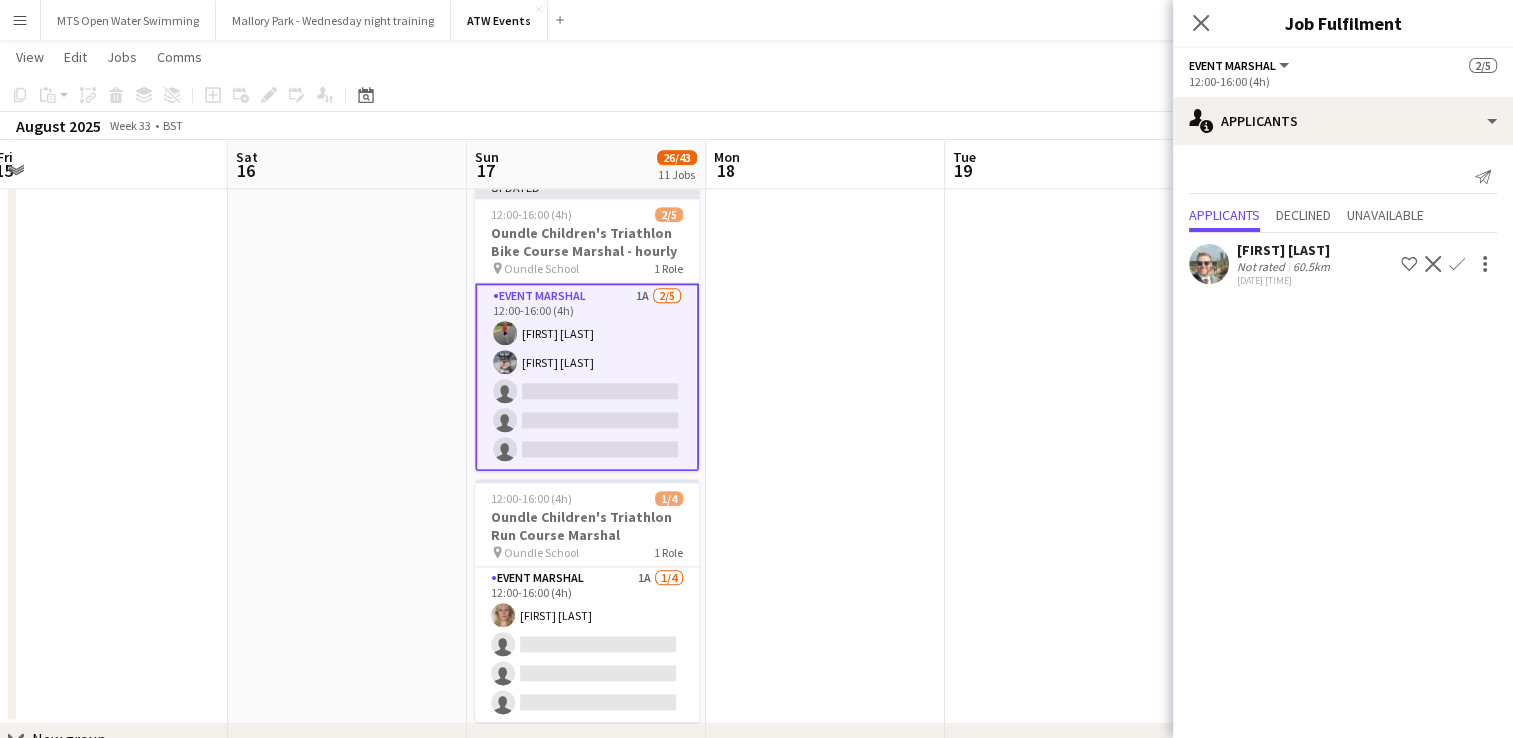 scroll, scrollTop: 0, scrollLeft: 687, axis: horizontal 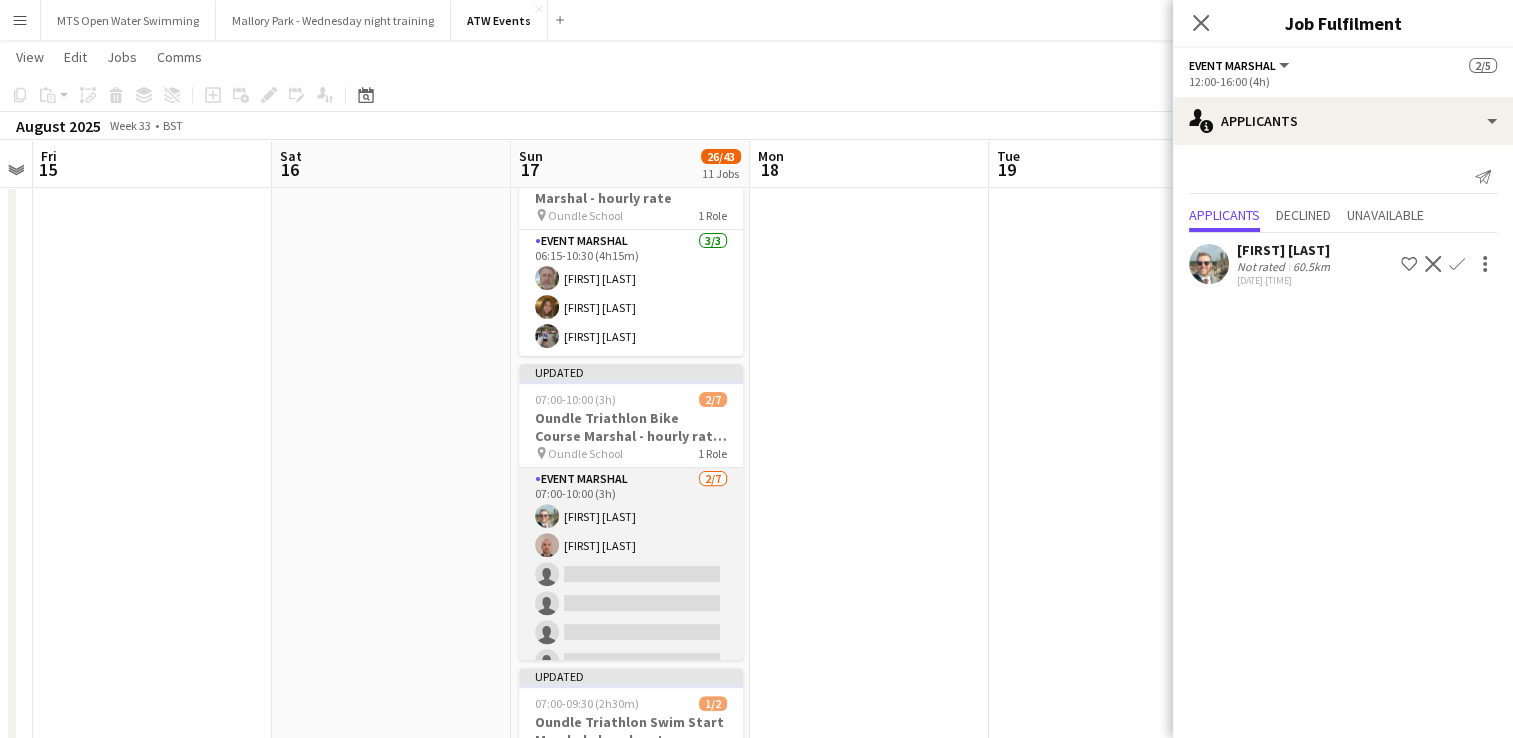 click on "Event Marshal   2/7   07:00-10:00 (3h)
[FIRST] [LAST] [FIRST] [LAST]
single-neutral-actions
single-neutral-actions
single-neutral-actions
single-neutral-actions
single-neutral-actions" at bounding box center [631, 589] 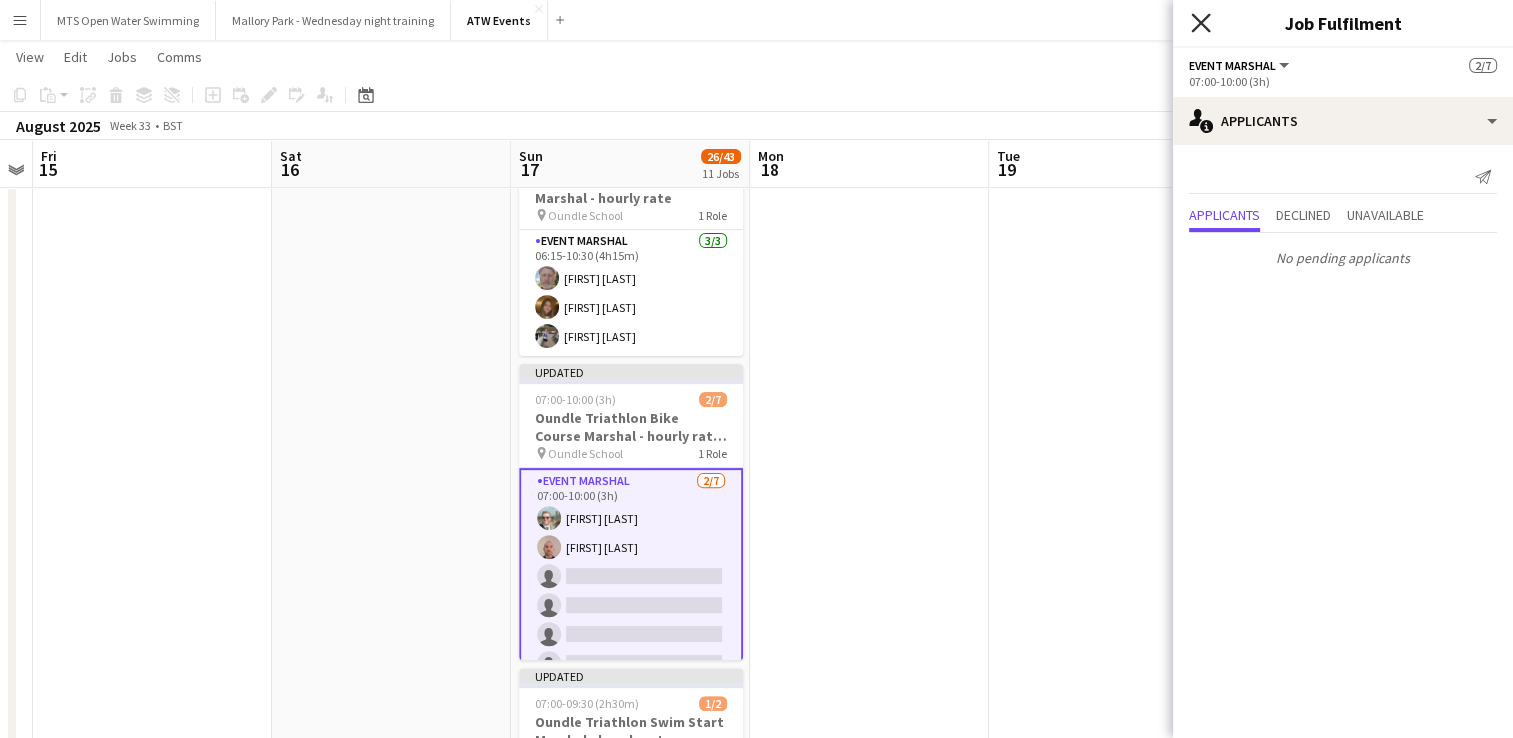 click on "Close pop-in" 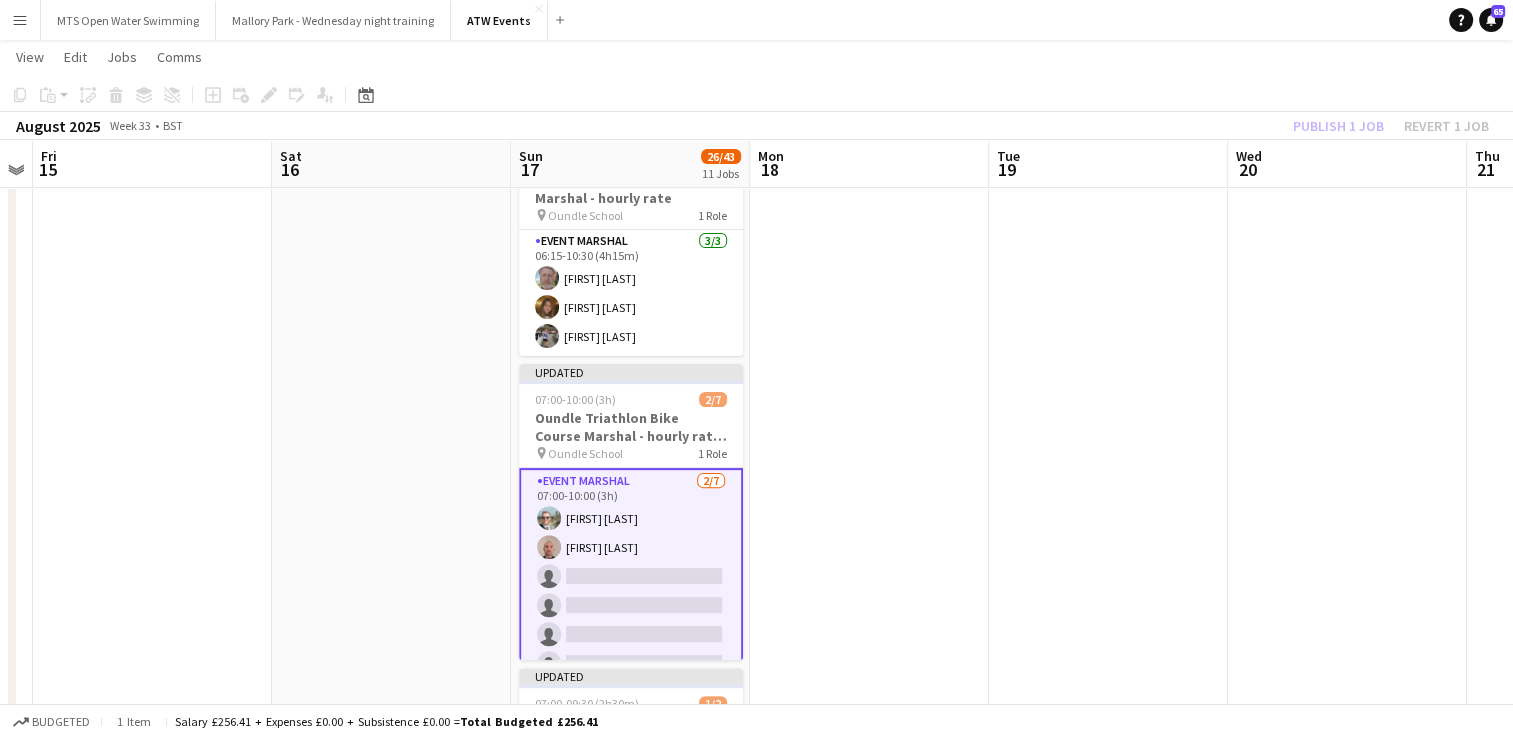 click on "Publish 1 job   Revert 1 job" 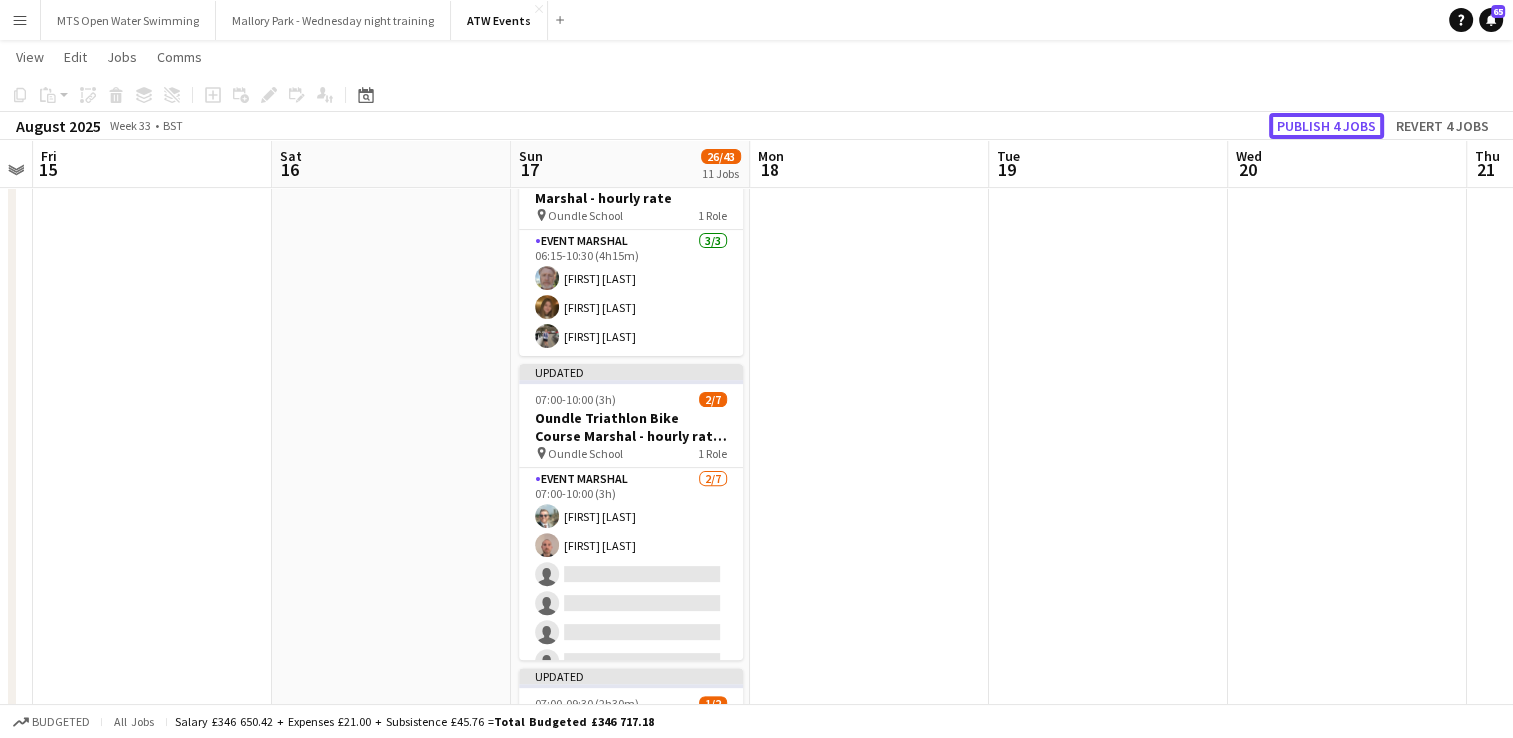 click on "Publish 4 jobs" 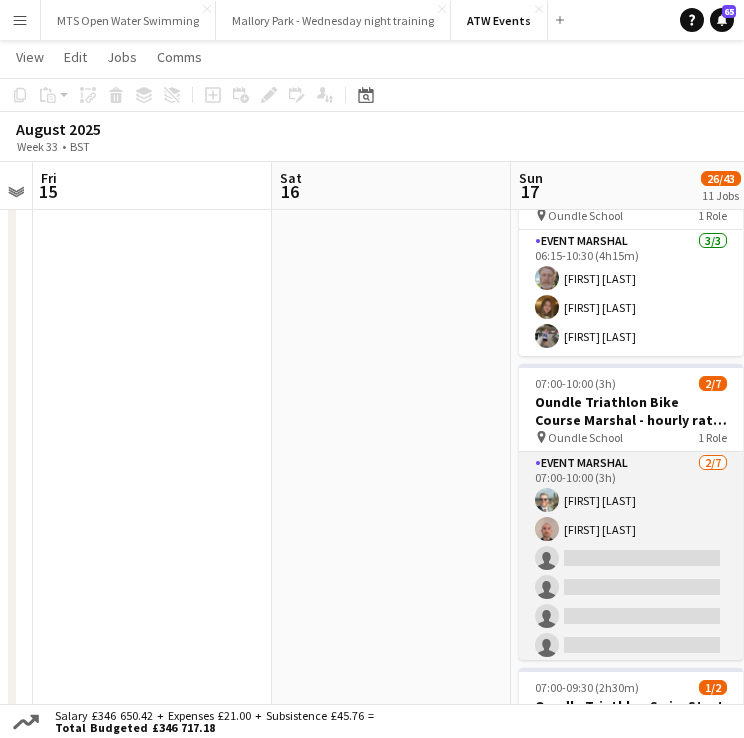 click on "Event Marshal   2/7   07:00-10:00 (3h)
[FIRST] [LAST] [FIRST] [LAST]
single-neutral-actions
single-neutral-actions
single-neutral-actions
single-neutral-actions
single-neutral-actions" at bounding box center [631, 573] 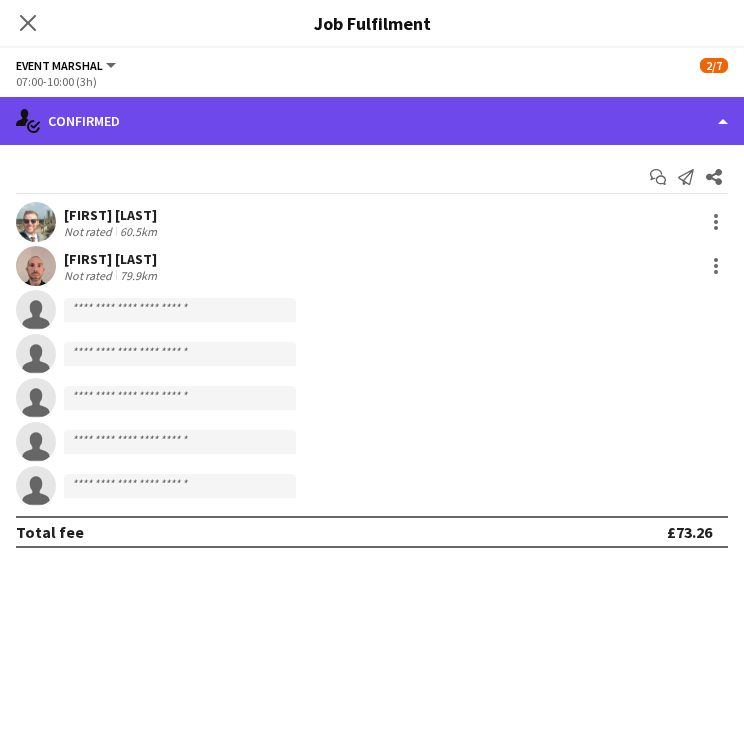 click on "single-neutral-actions-check-2
Confirmed" 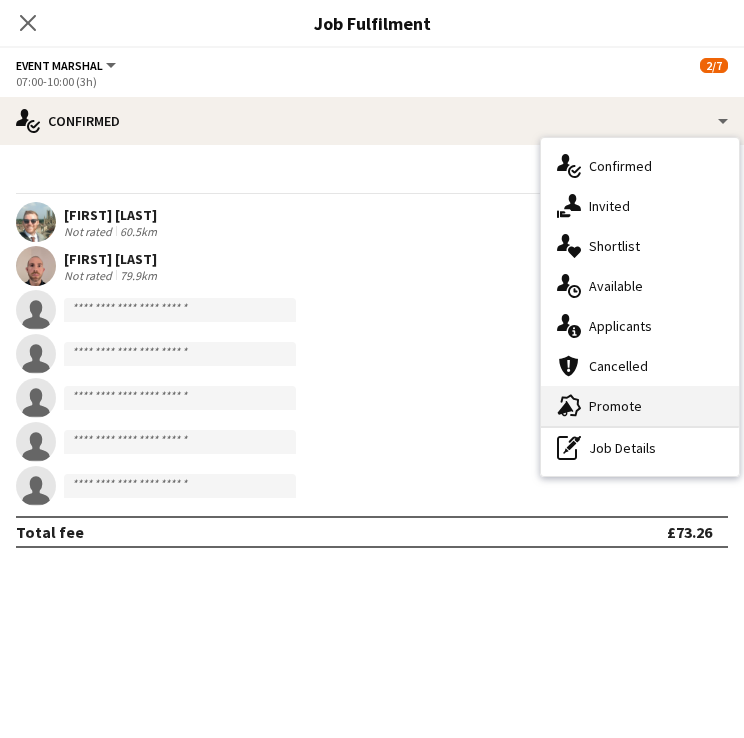 click on "advertising-megaphone
Promote" at bounding box center (640, 406) 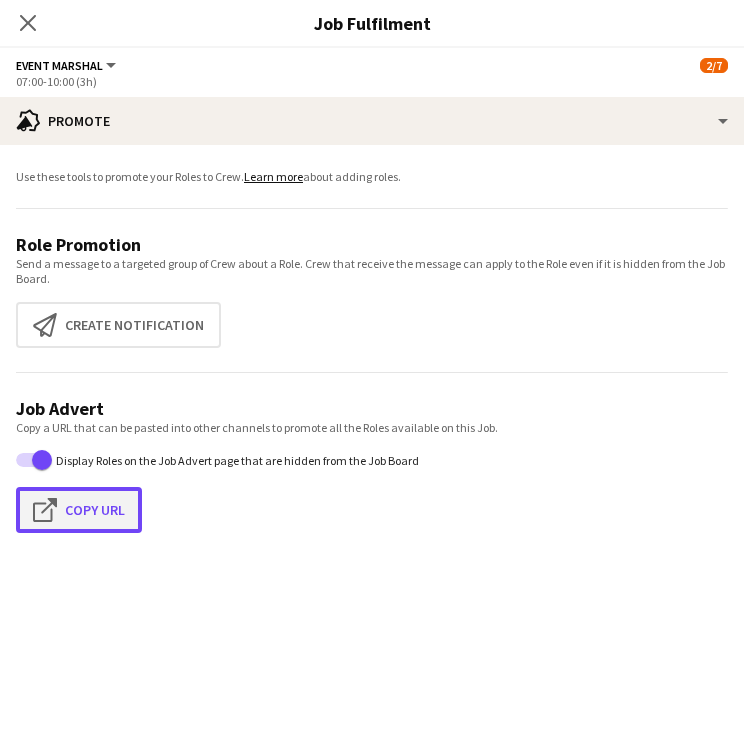 click on "Click to copy URL
Copy Url" at bounding box center (79, 510) 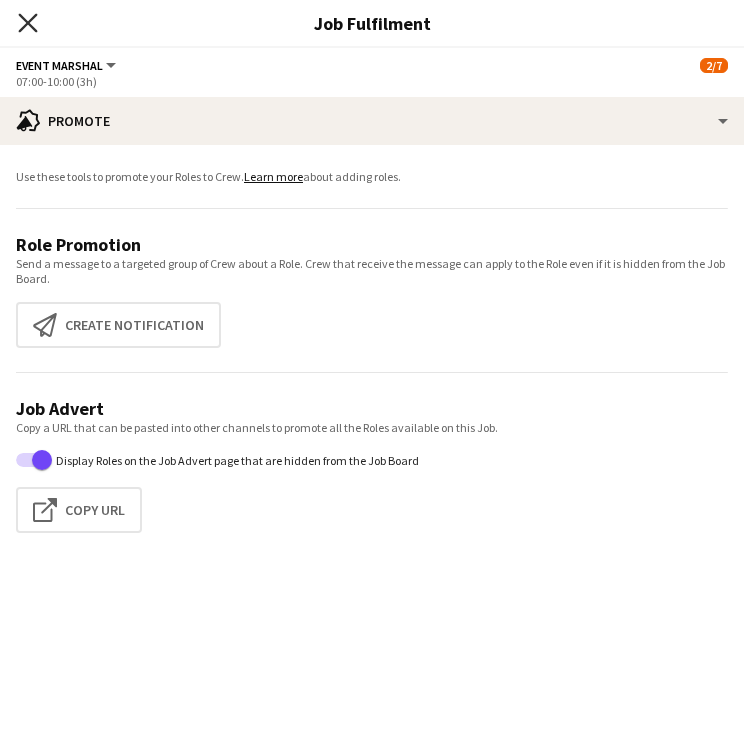 click 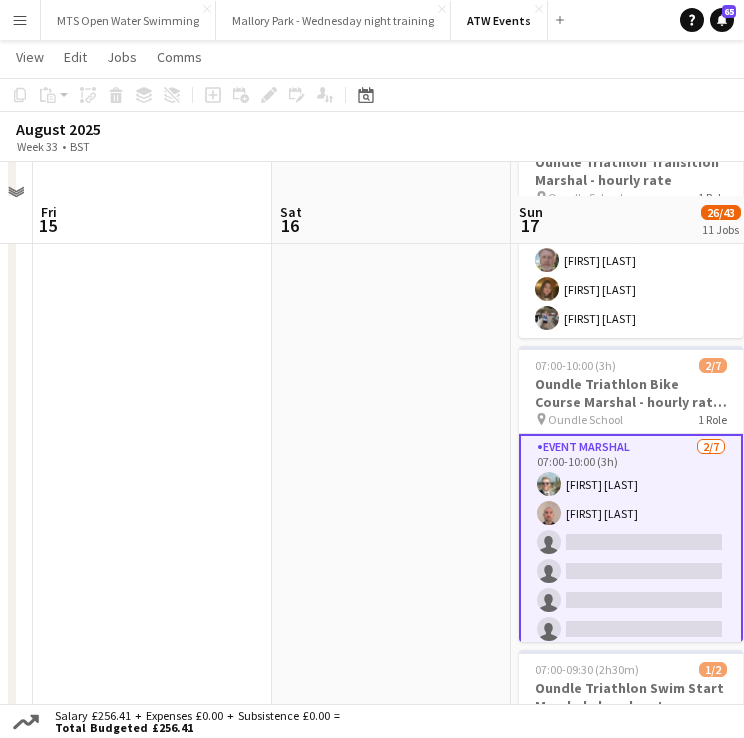 scroll, scrollTop: 583, scrollLeft: 0, axis: vertical 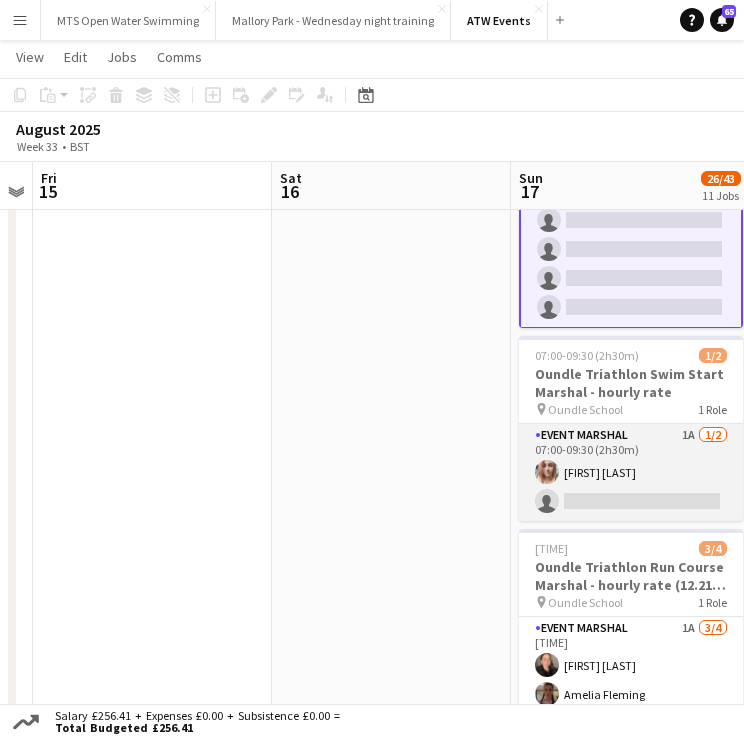 click on "Event Marshal   1A   1/2   07:00-09:30 (2h30m)
[FIRST] [LAST]
single-neutral-actions" at bounding box center [631, 472] 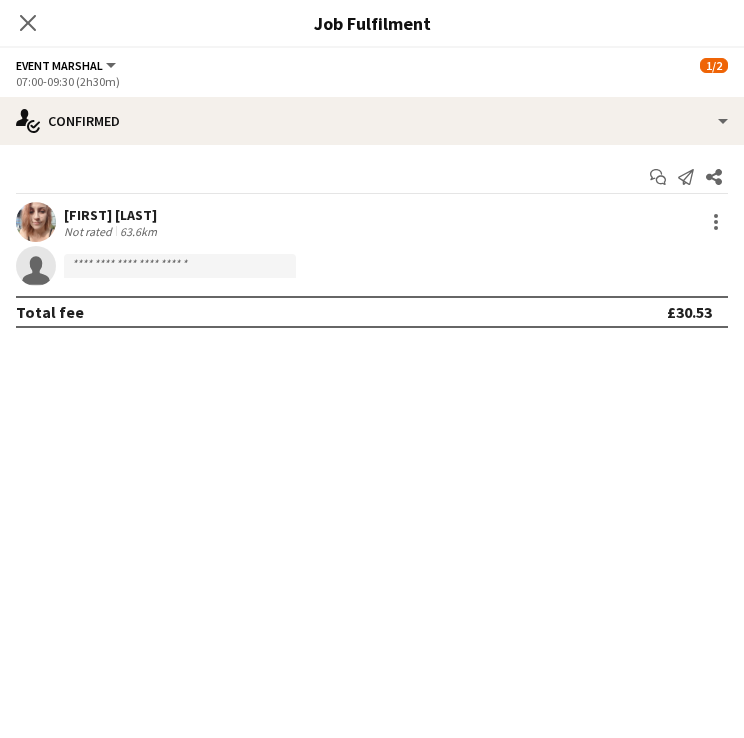 scroll, scrollTop: 34, scrollLeft: 0, axis: vertical 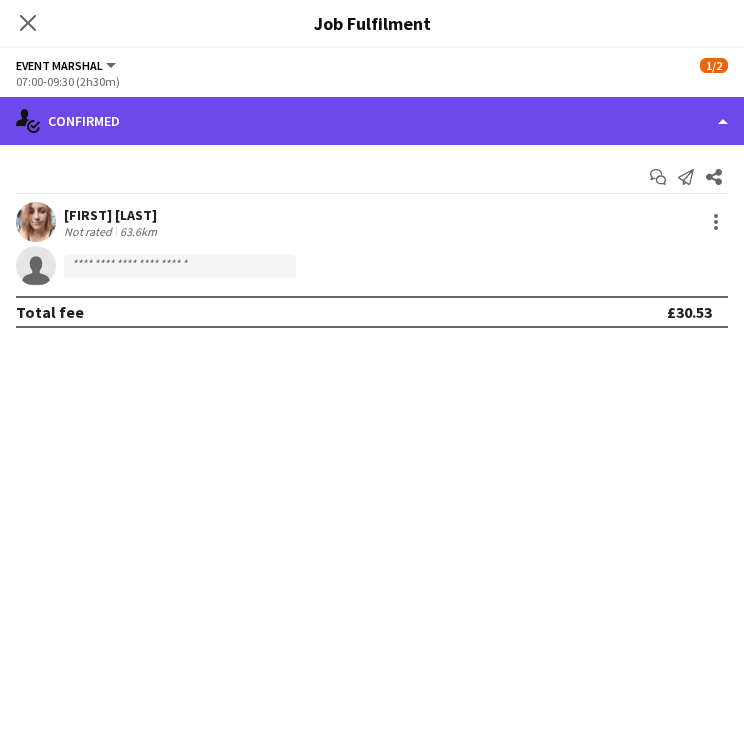 click on "single-neutral-actions-check-2
Confirmed" 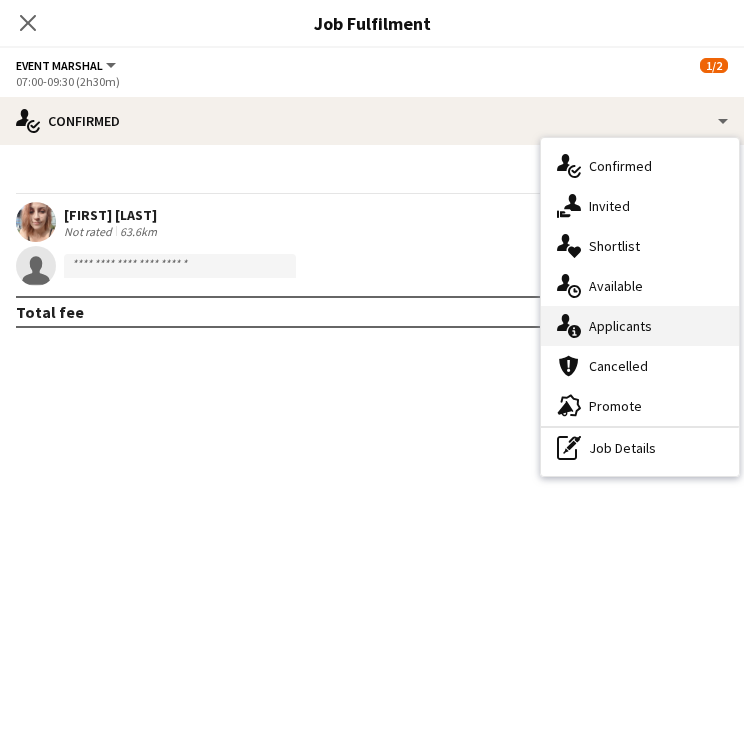 click on "single-neutral-actions-information
Applicants" at bounding box center (640, 326) 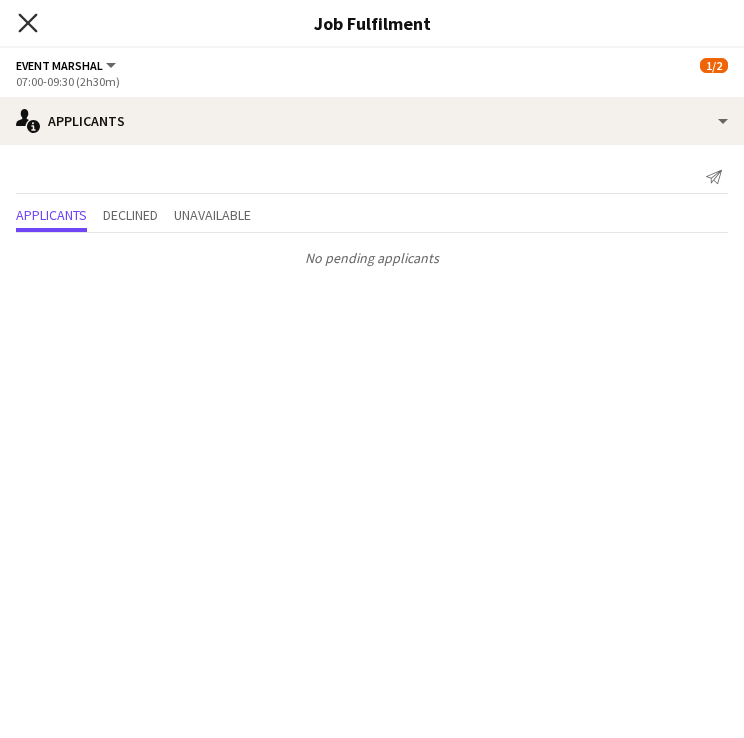 click on "Close pop-in" 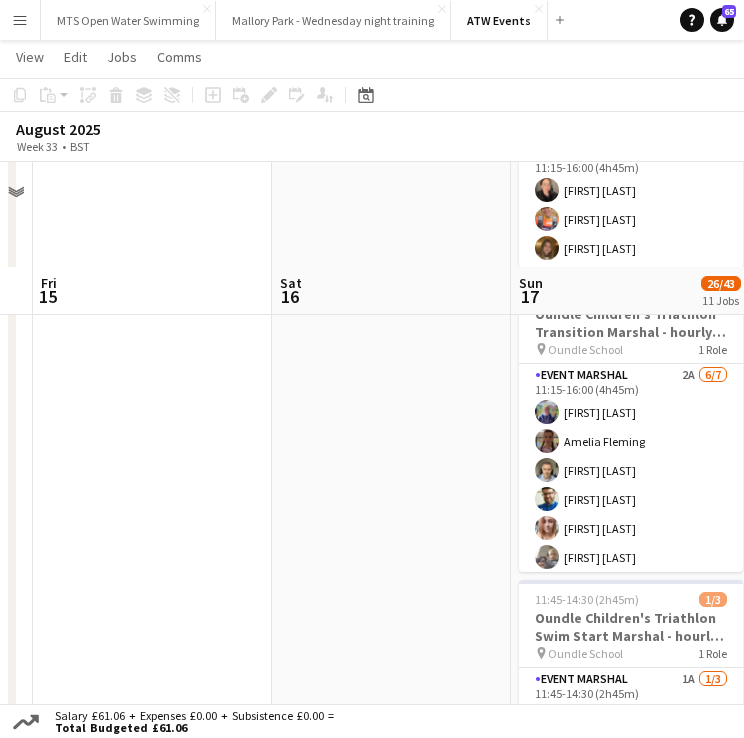 scroll, scrollTop: 1582, scrollLeft: 0, axis: vertical 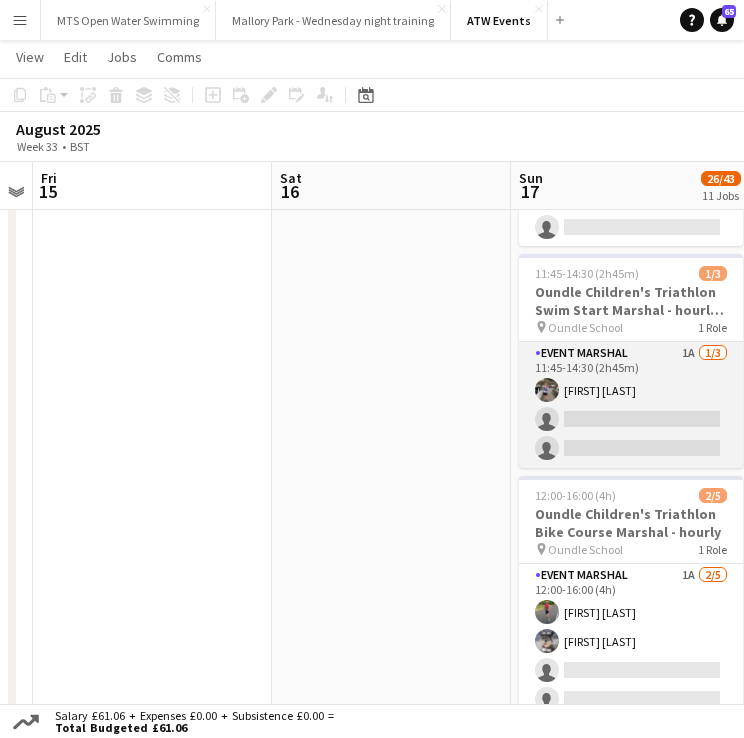 click on "Event Marshal   1A   1/3   11:45-14:30 (2h45m)
[FIRST] [LAST]
single-neutral-actions
single-neutral-actions" at bounding box center (631, 405) 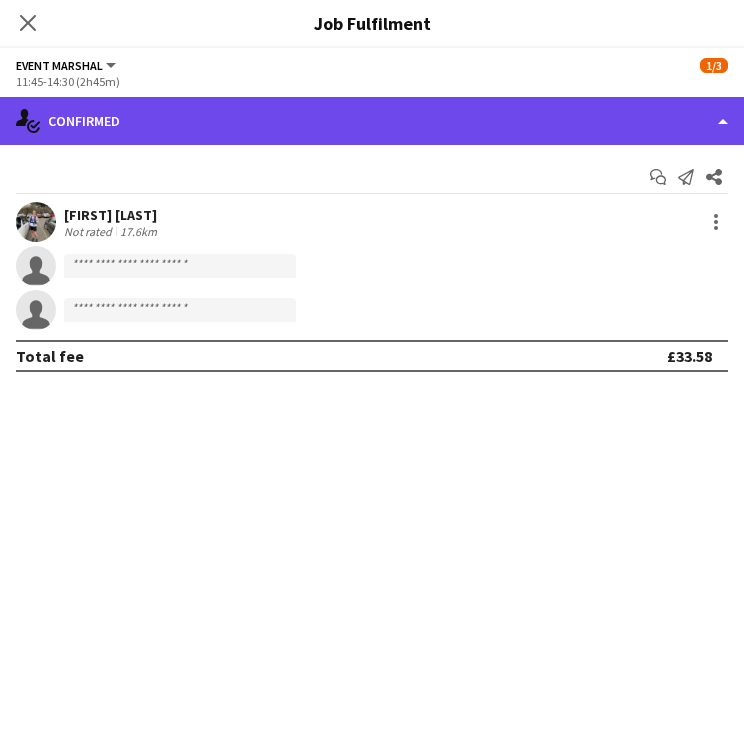 click on "single-neutral-actions-check-2
Confirmed" 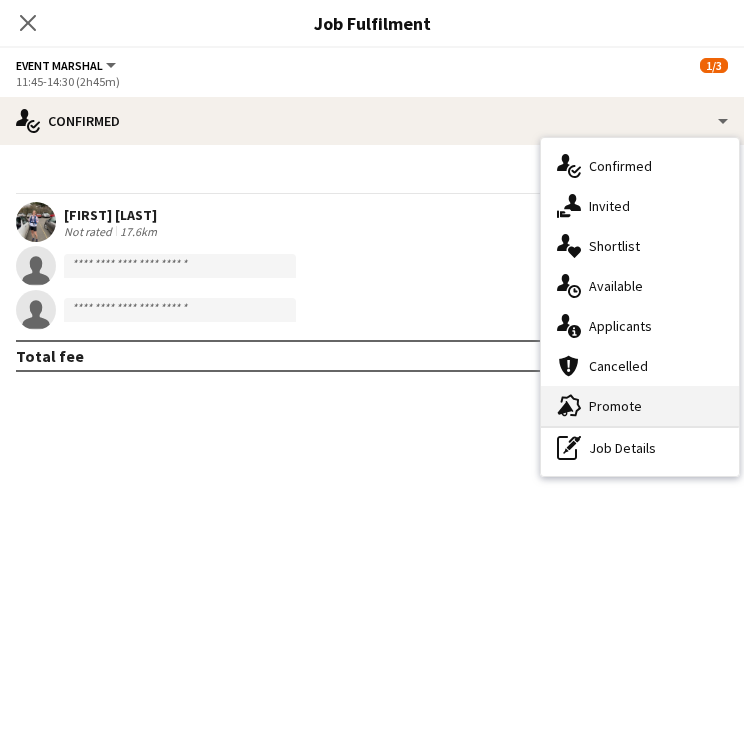 click on "advertising-megaphone
Promote" at bounding box center (640, 406) 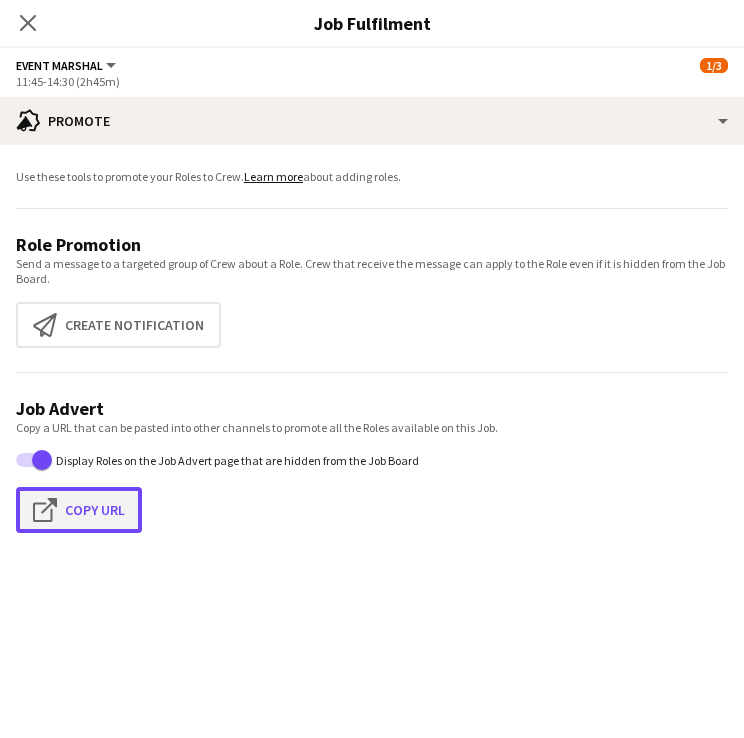 click on "Click to copy URL
Copy Url" at bounding box center (79, 510) 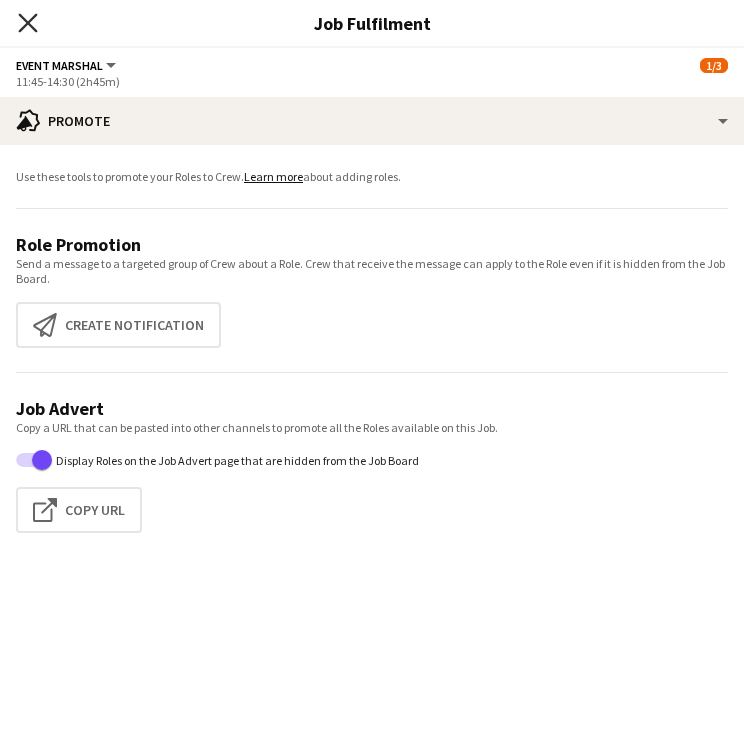 click 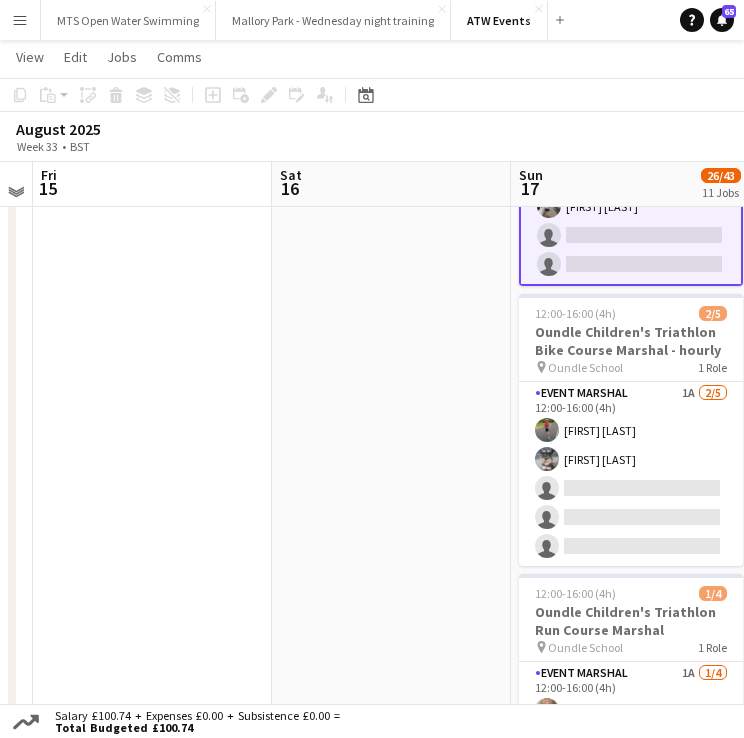 scroll, scrollTop: 2132, scrollLeft: 0, axis: vertical 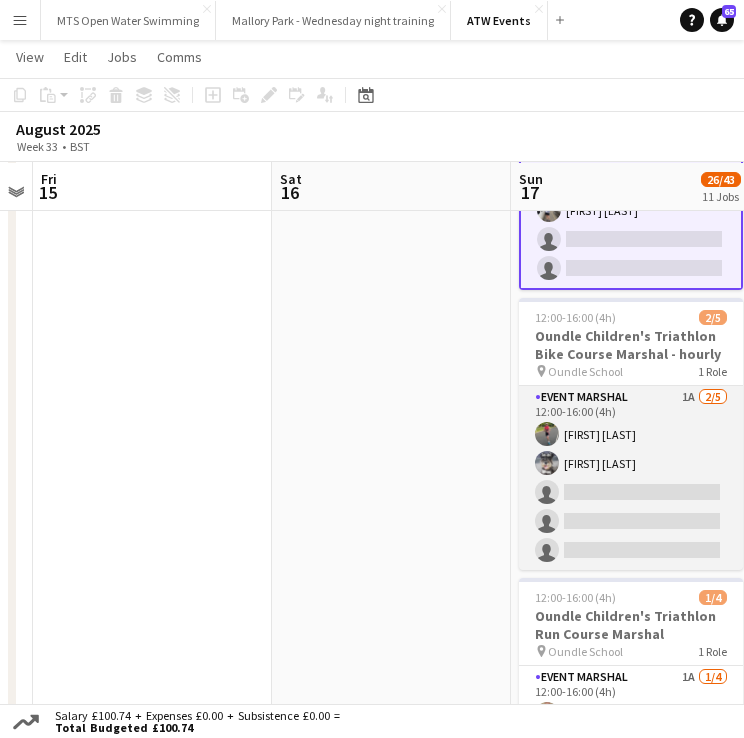 click on "Event Marshal   1A   2/5   12:00-16:00 (4h)
[FIRST] [LAST] [FIRST] [LAST]
single-neutral-actions
single-neutral-actions
single-neutral-actions
single-neutral-actions" at bounding box center (631, 478) 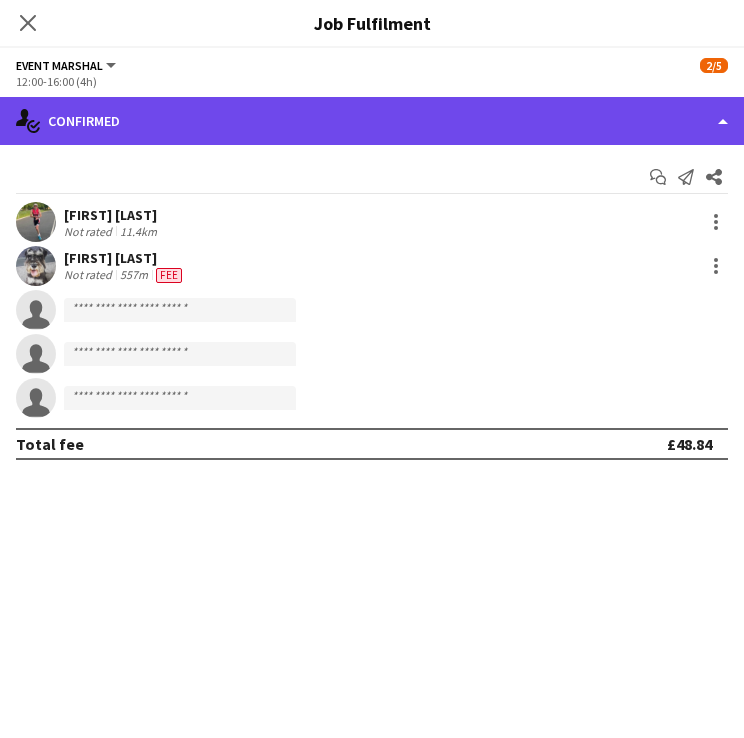 click on "single-neutral-actions-check-2
Confirmed" 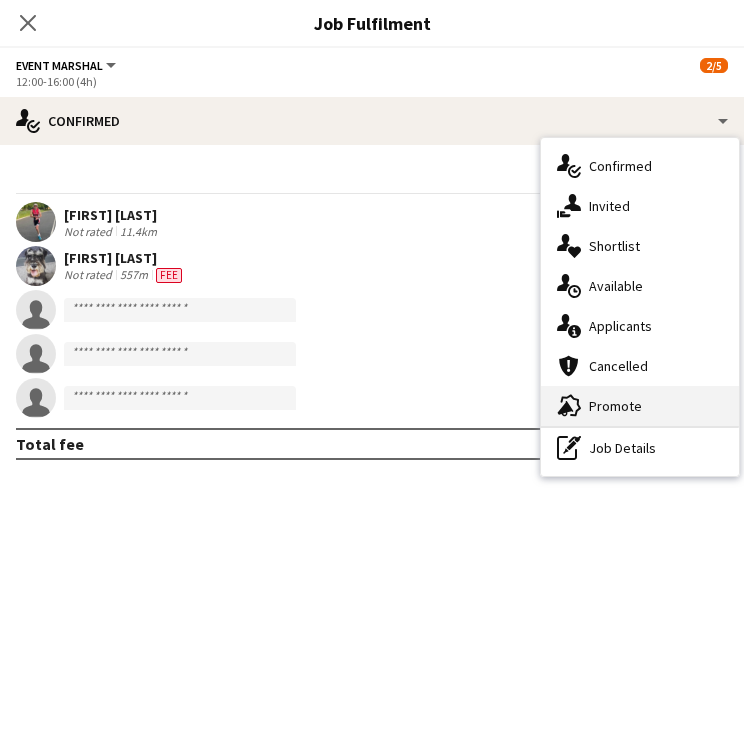 click on "advertising-megaphone
Promote" at bounding box center (640, 406) 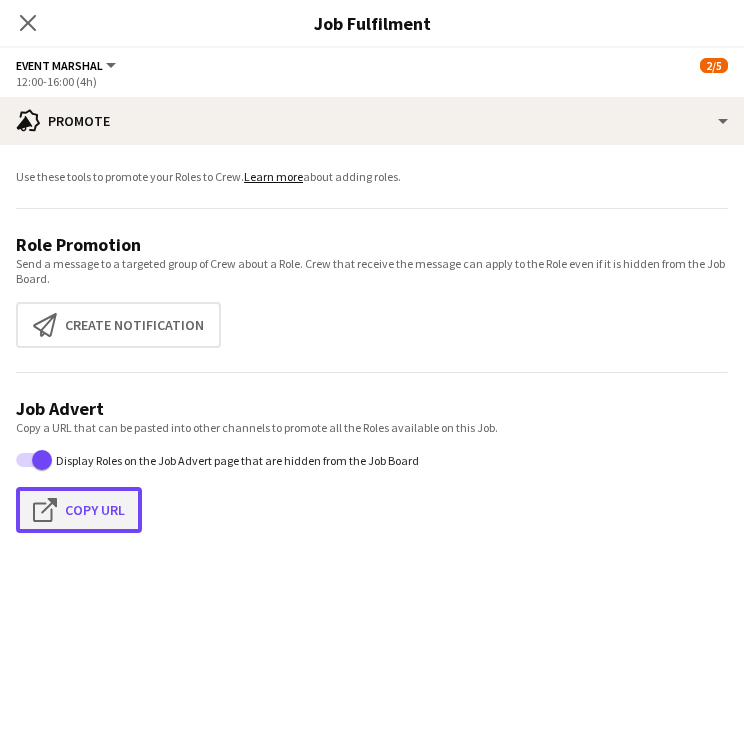 click on "Click to copy URL
Copy Url" at bounding box center [79, 510] 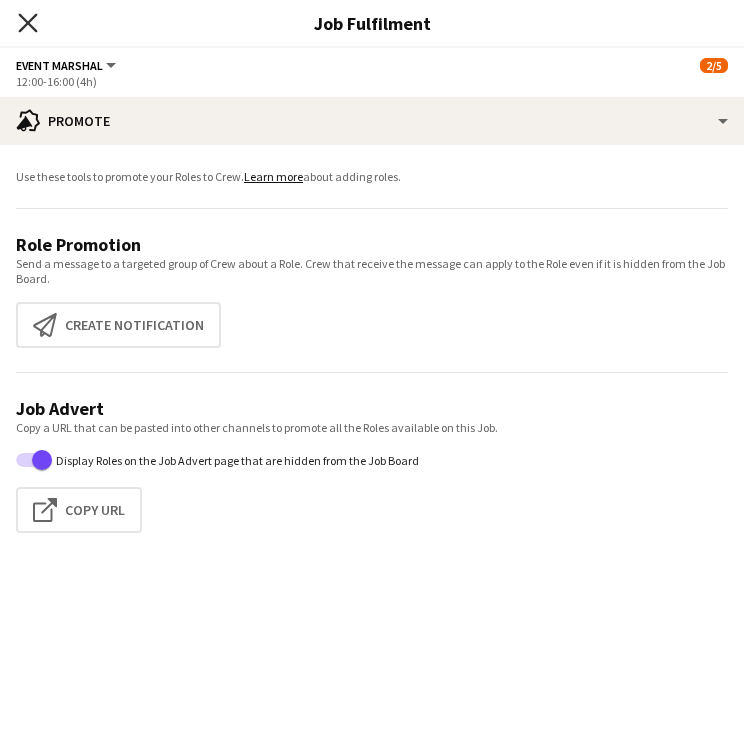 scroll, scrollTop: 0, scrollLeft: 0, axis: both 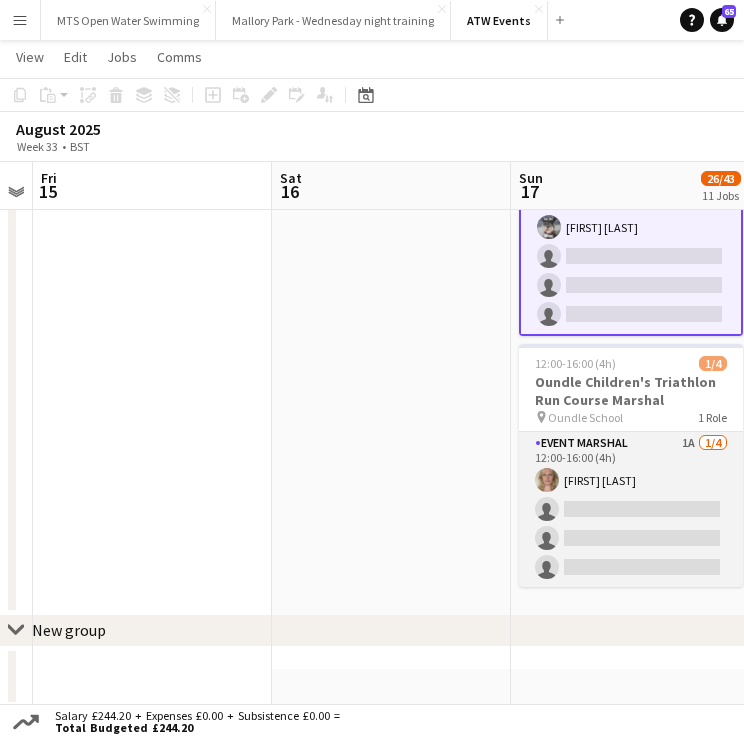 click on "Event Marshal   1A   1/4   12:00-16:00 (4h)
[FIRST] [LAST]
single-neutral-actions
single-neutral-actions
single-neutral-actions" at bounding box center (631, 509) 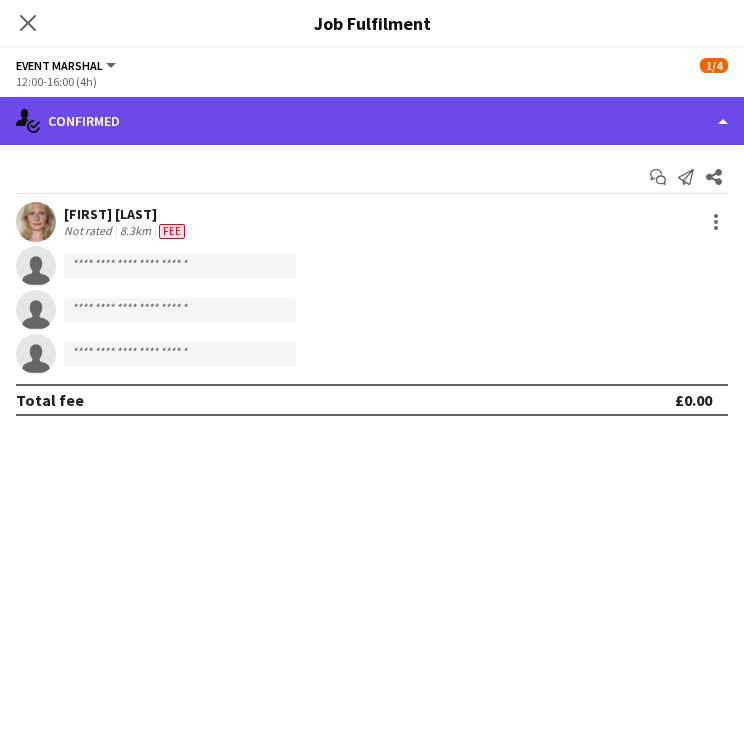 click on "single-neutral-actions-check-2
Confirmed" 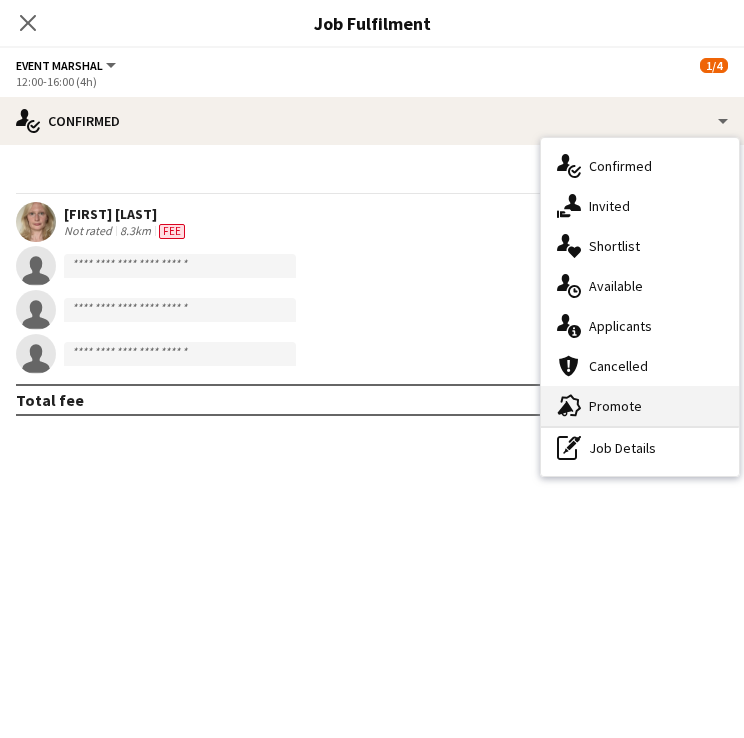click on "advertising-megaphone
Promote" at bounding box center (640, 406) 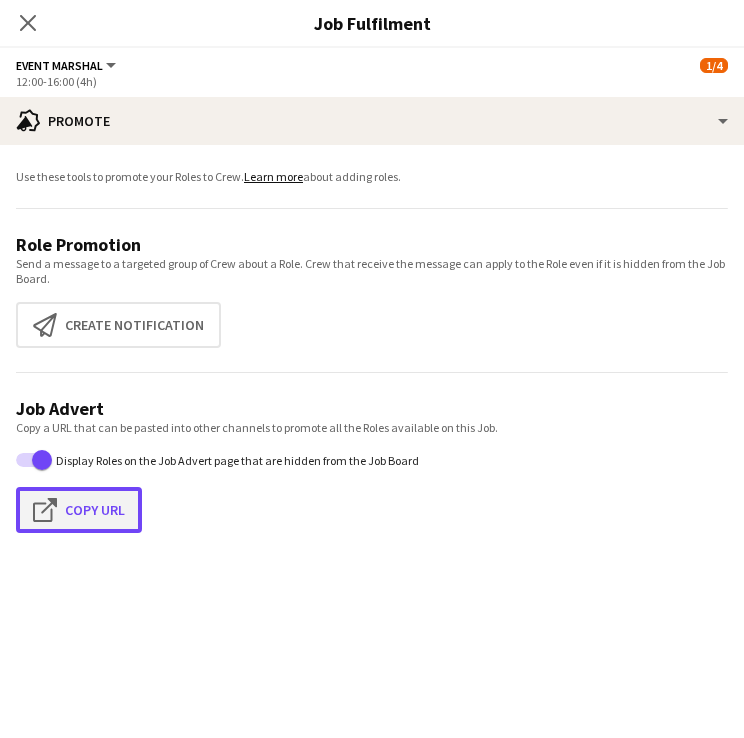 click on "Click to copy URL
Copy Url" at bounding box center [79, 510] 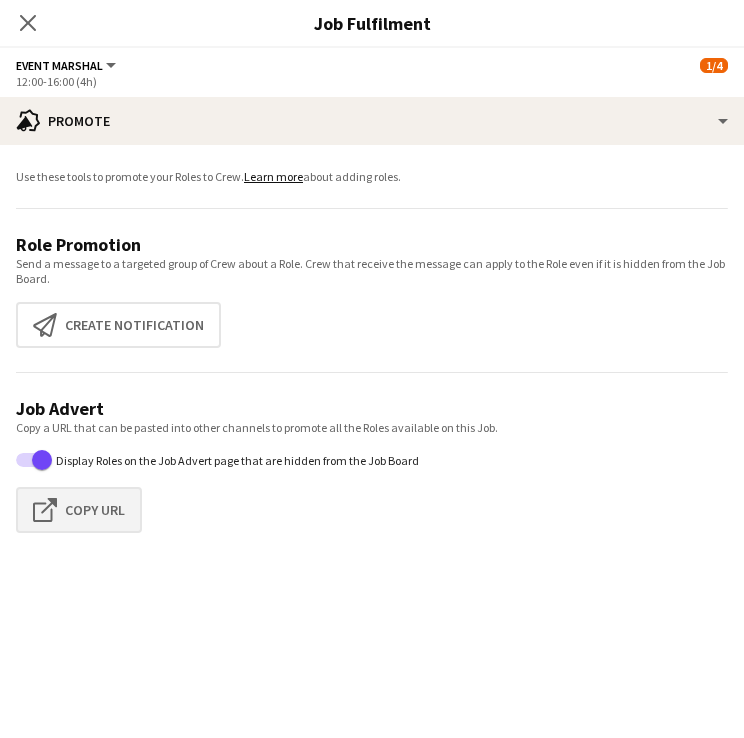 type on "**********" 